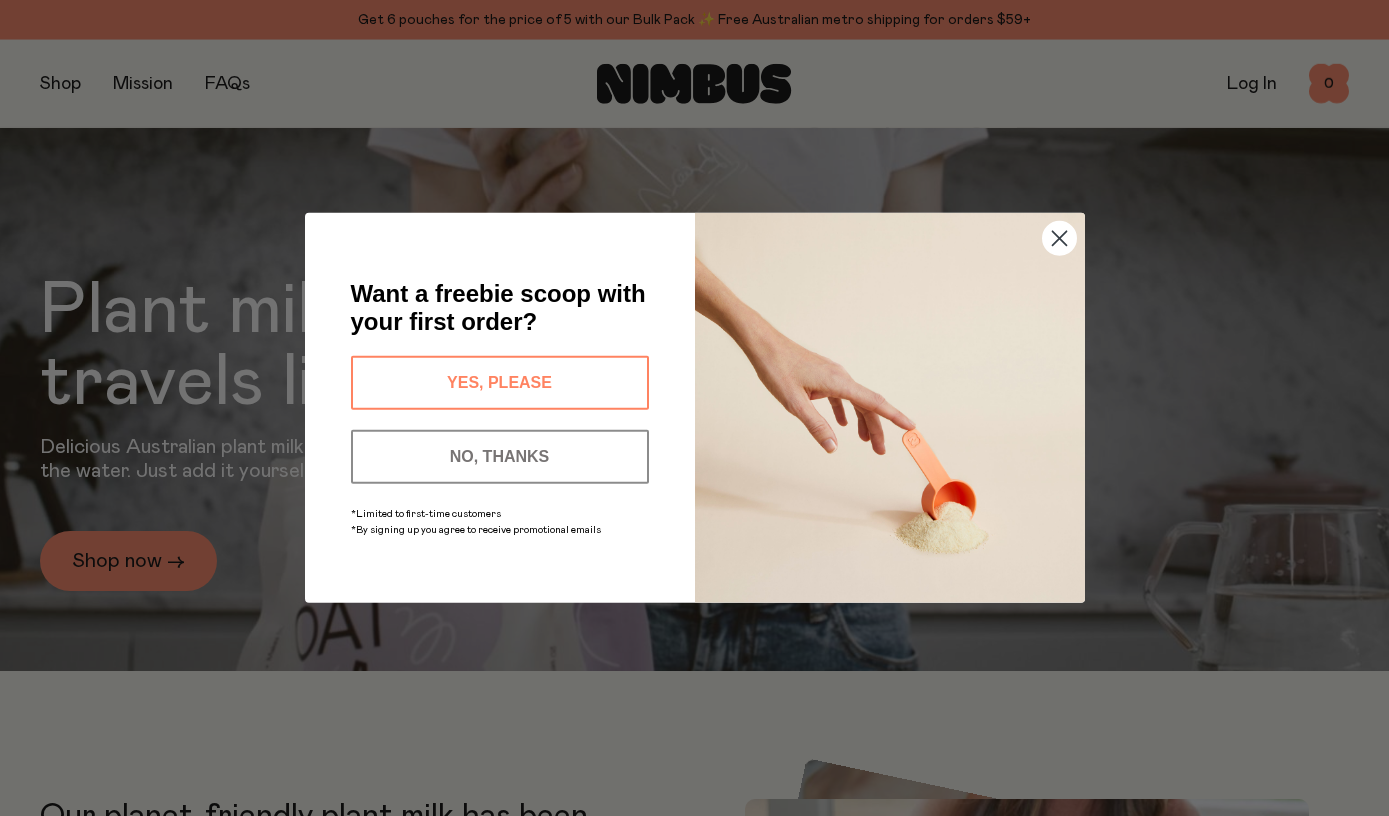scroll, scrollTop: 193, scrollLeft: 0, axis: vertical 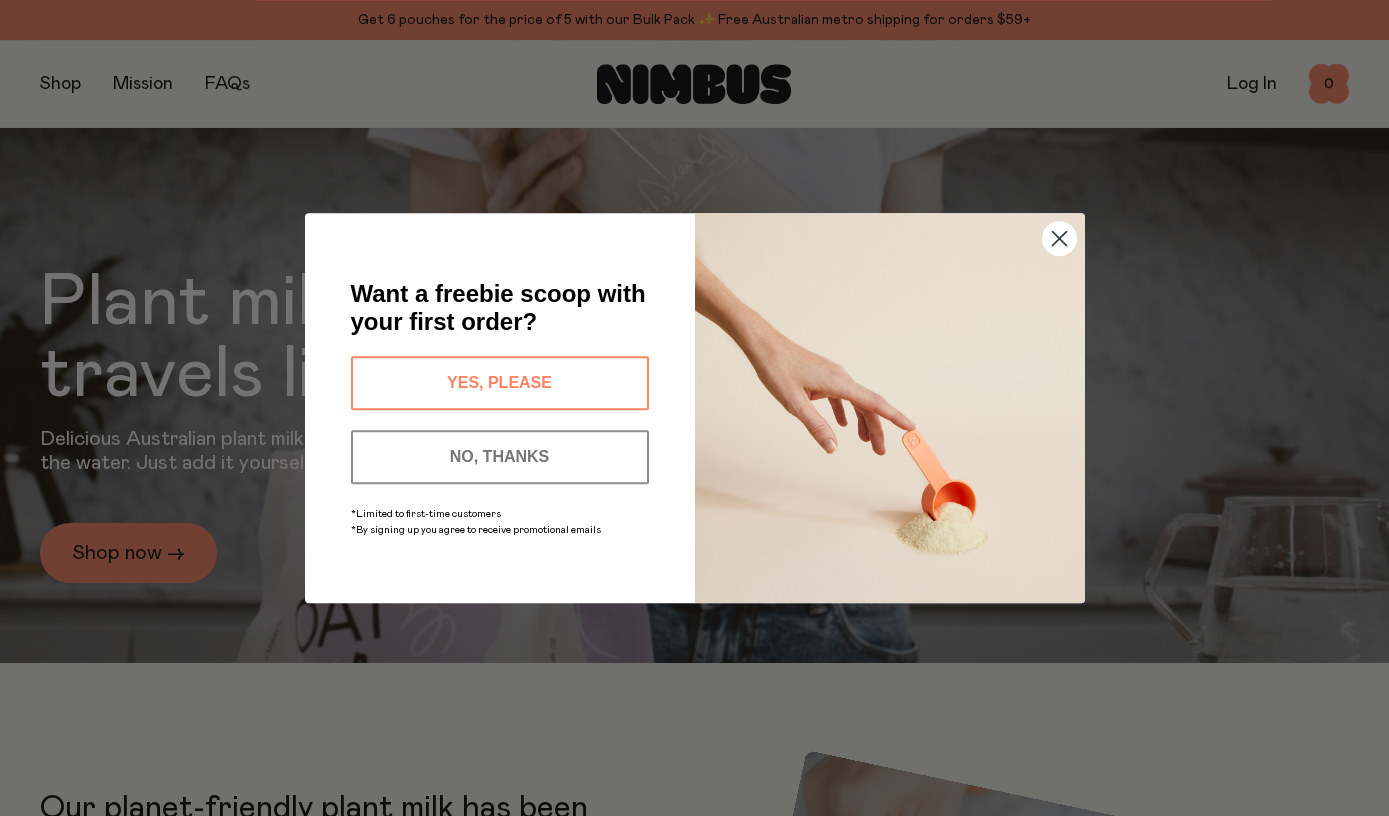 click on "YES, PLEASE" at bounding box center [500, 383] 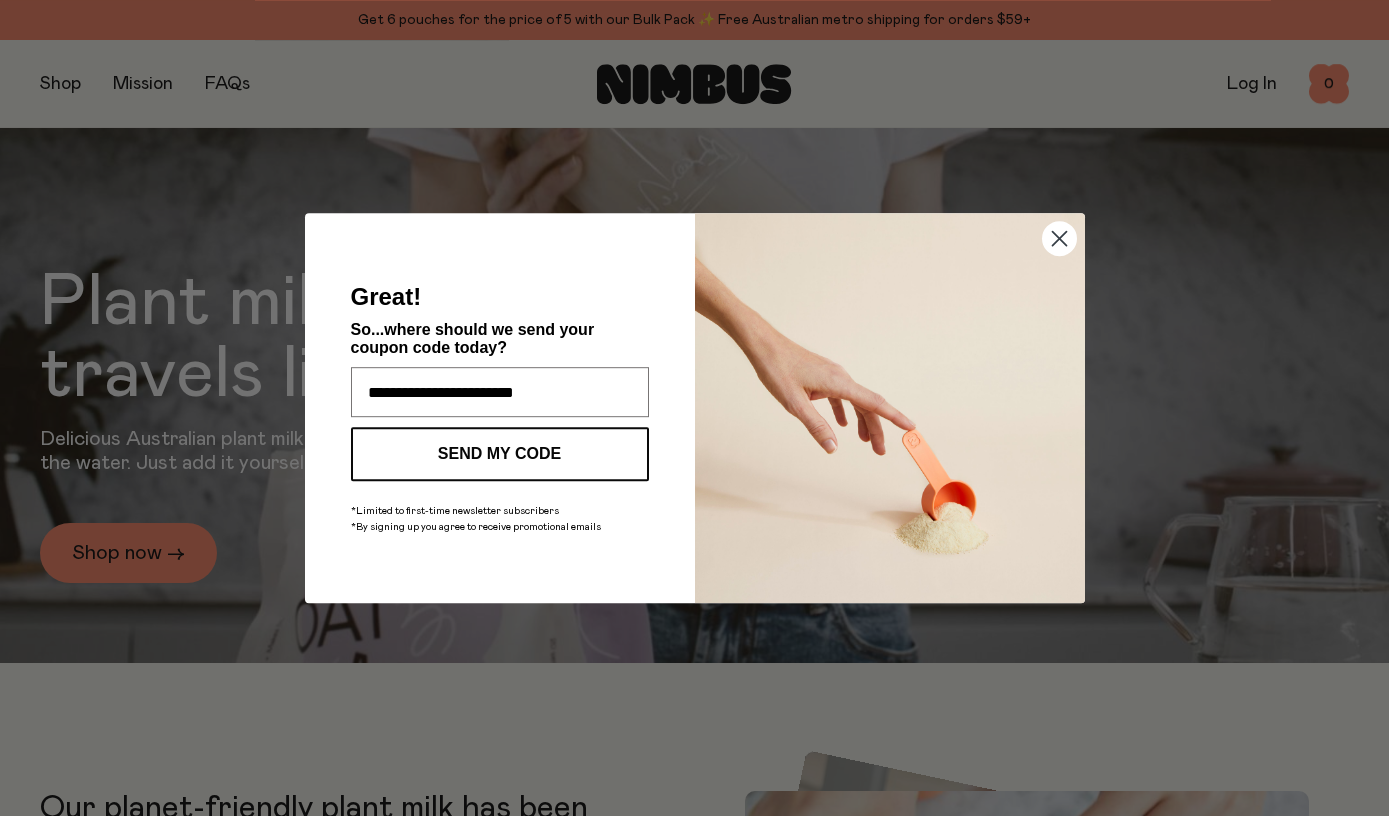 type on "**********" 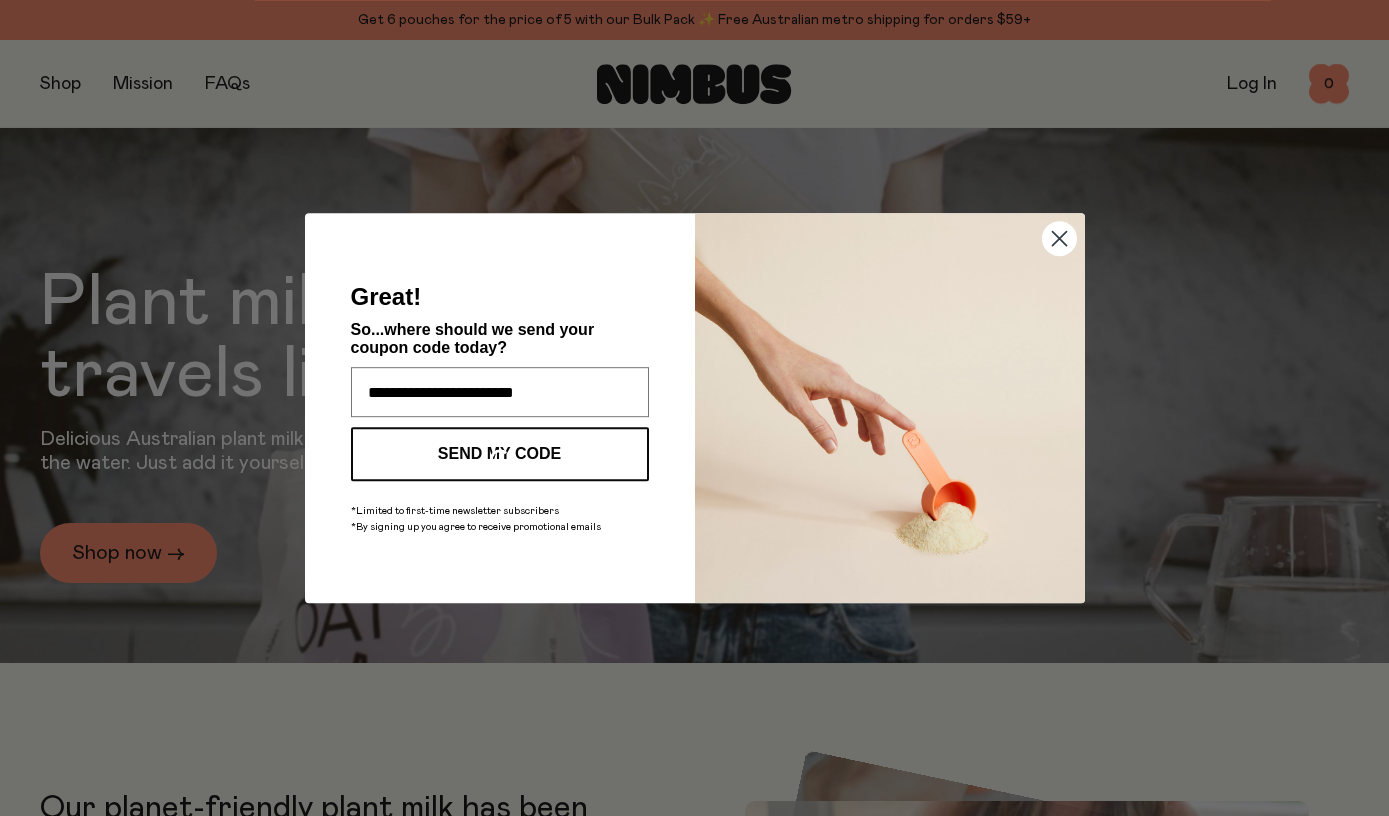 scroll, scrollTop: 0, scrollLeft: 0, axis: both 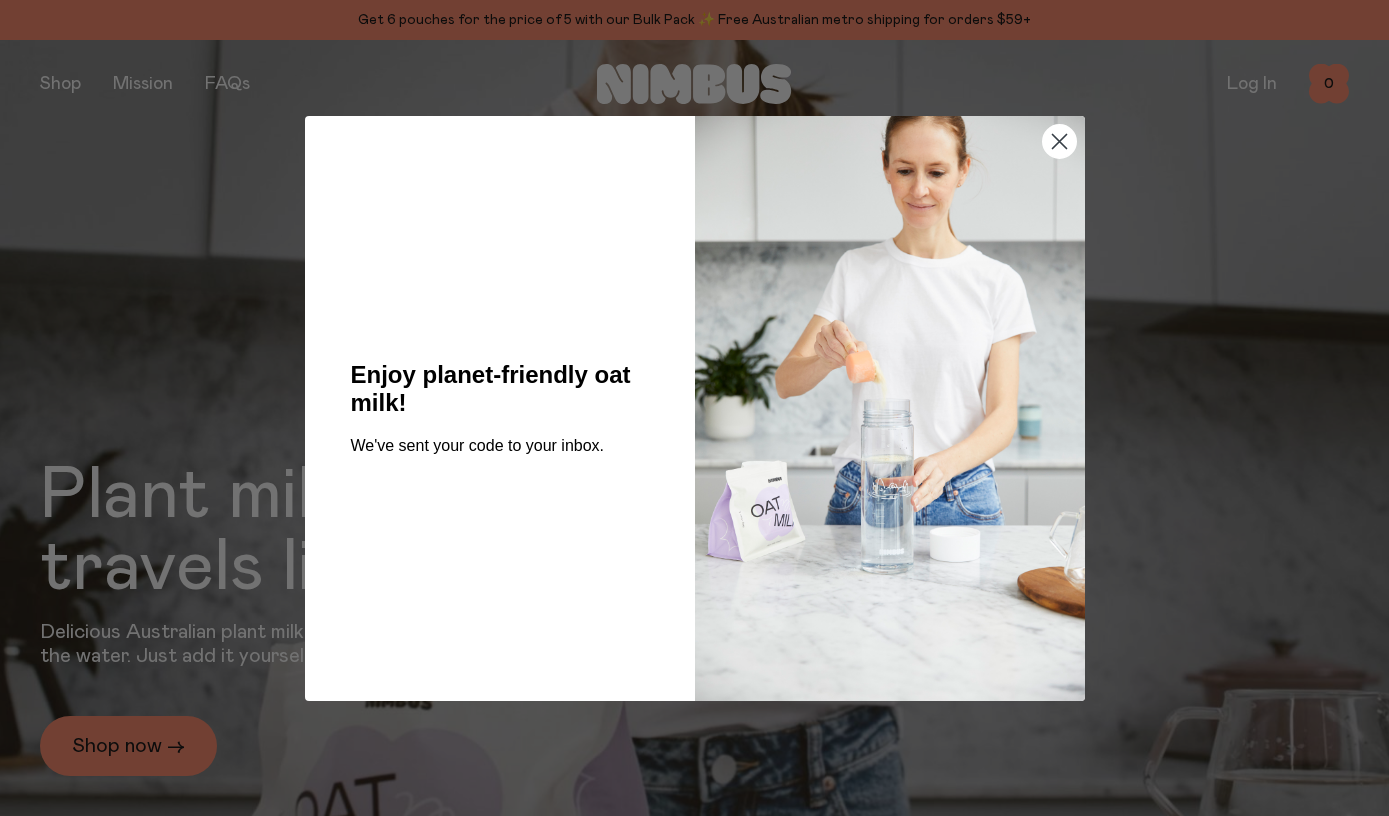 click 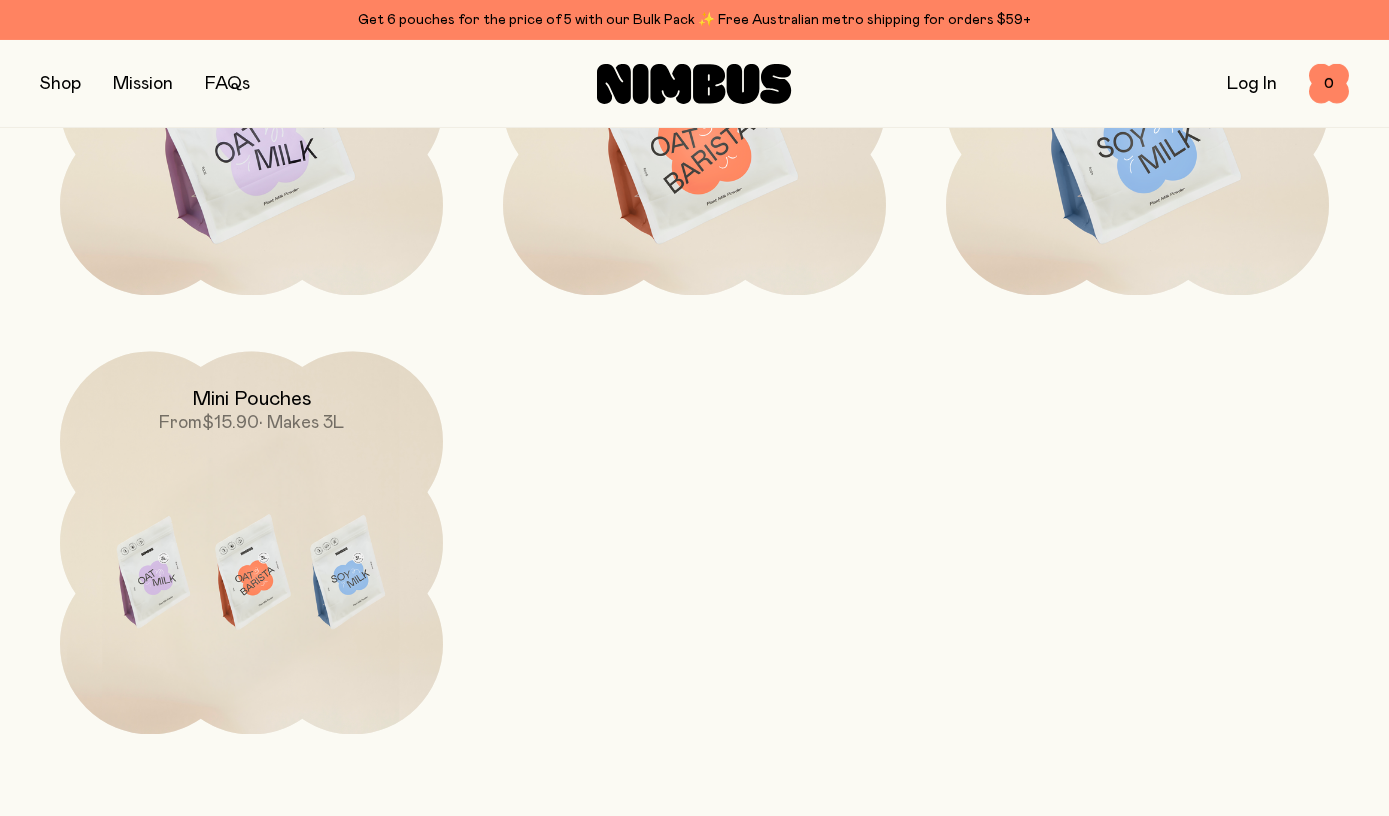 scroll, scrollTop: 1975, scrollLeft: 0, axis: vertical 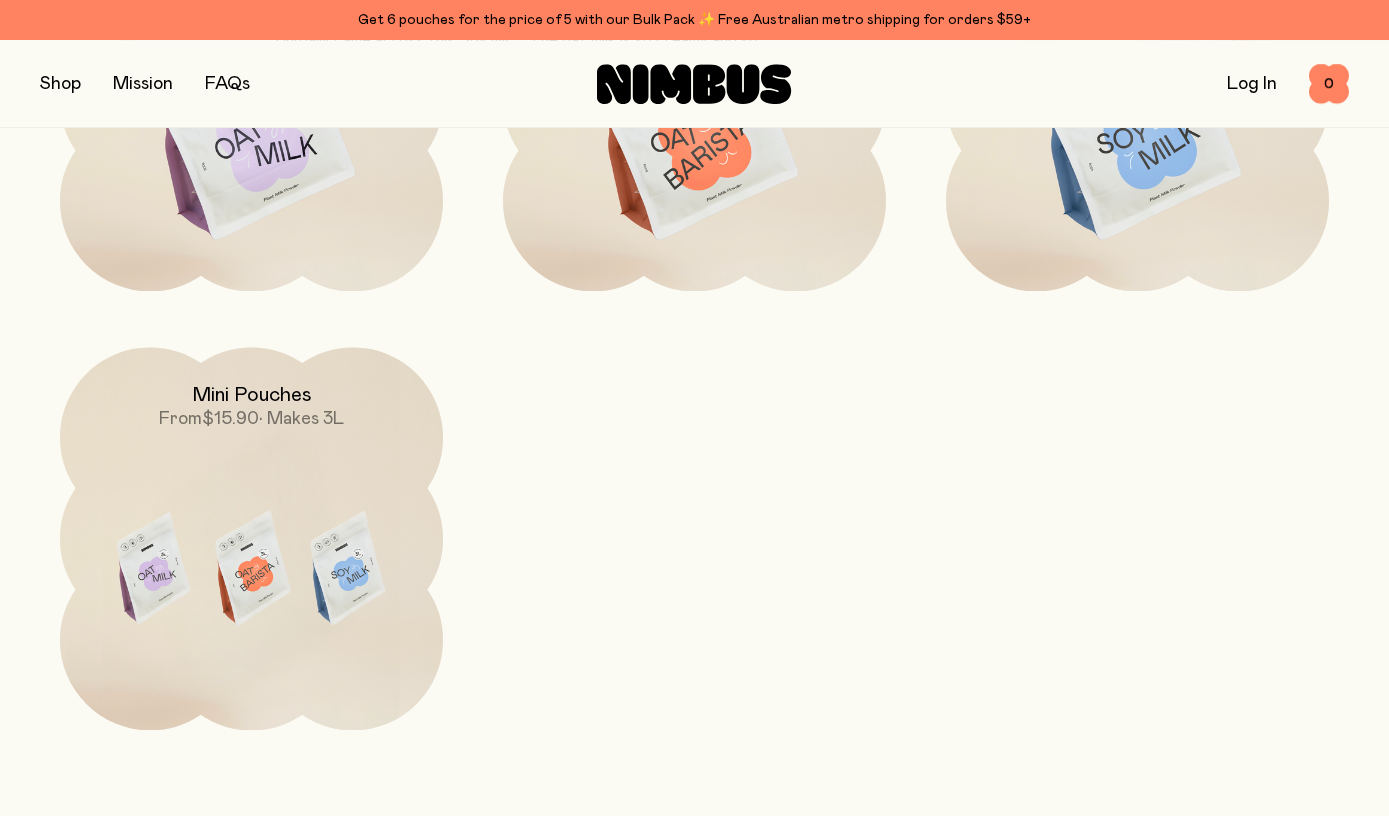 click at bounding box center [251, 572] 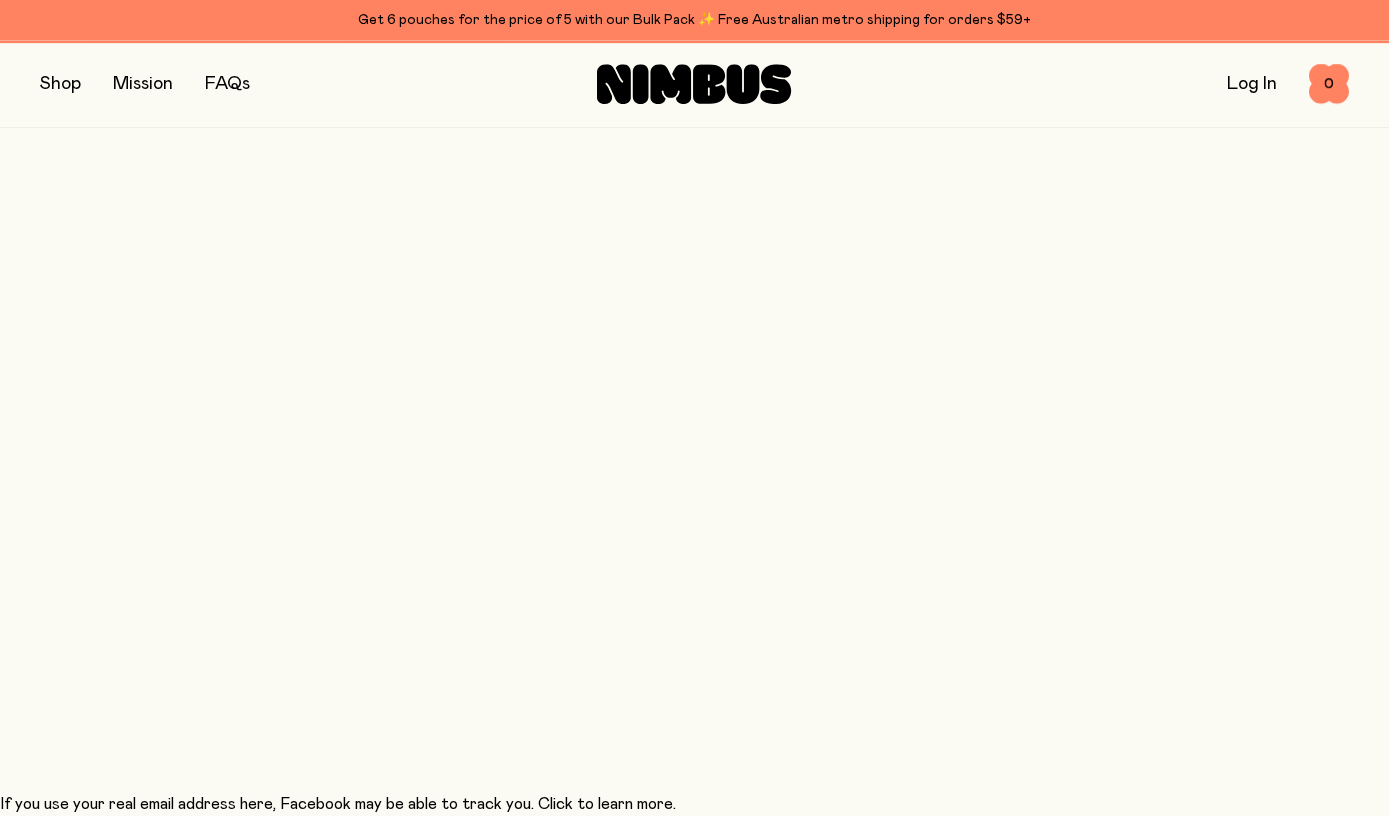 scroll, scrollTop: 0, scrollLeft: 0, axis: both 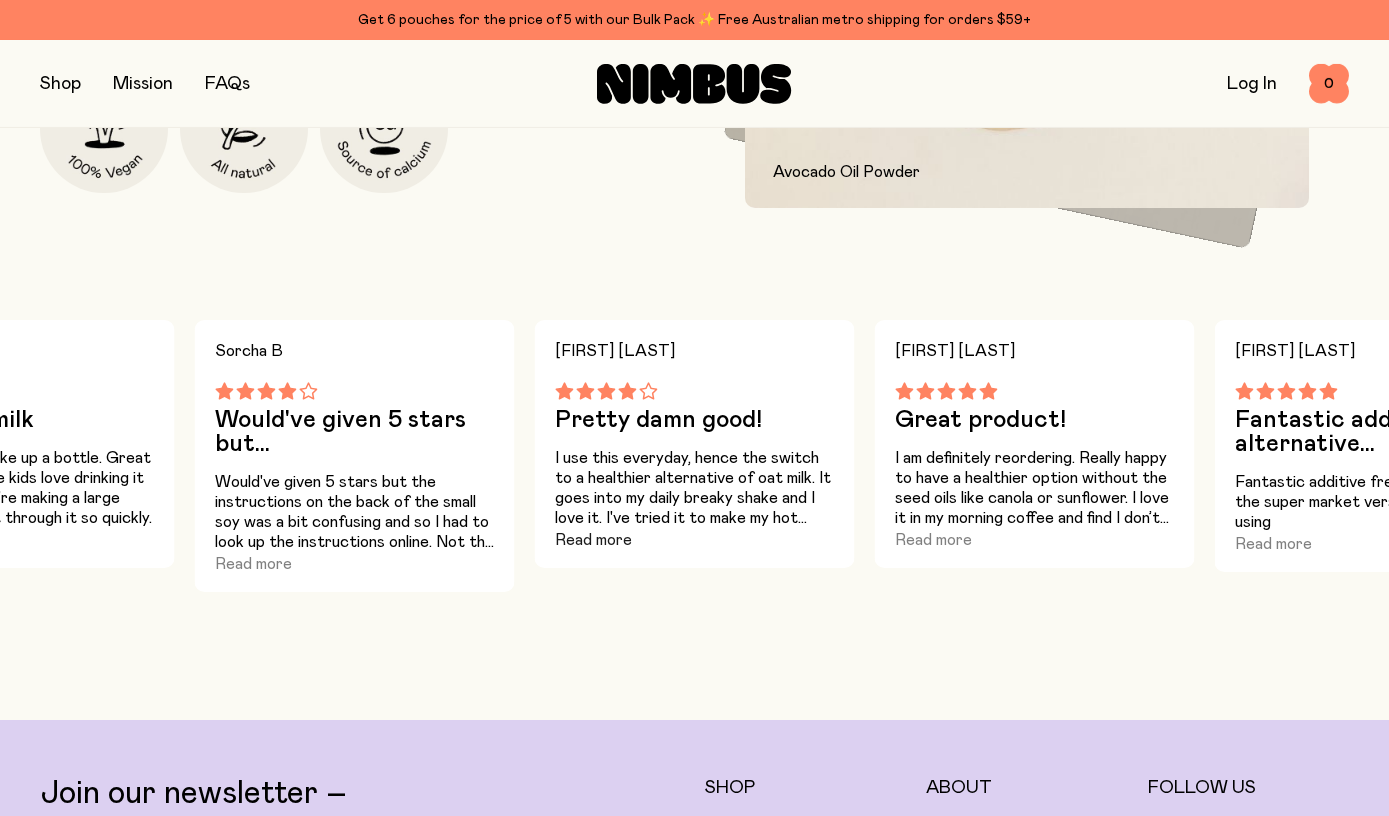 click on "Read more" at bounding box center [593, 540] 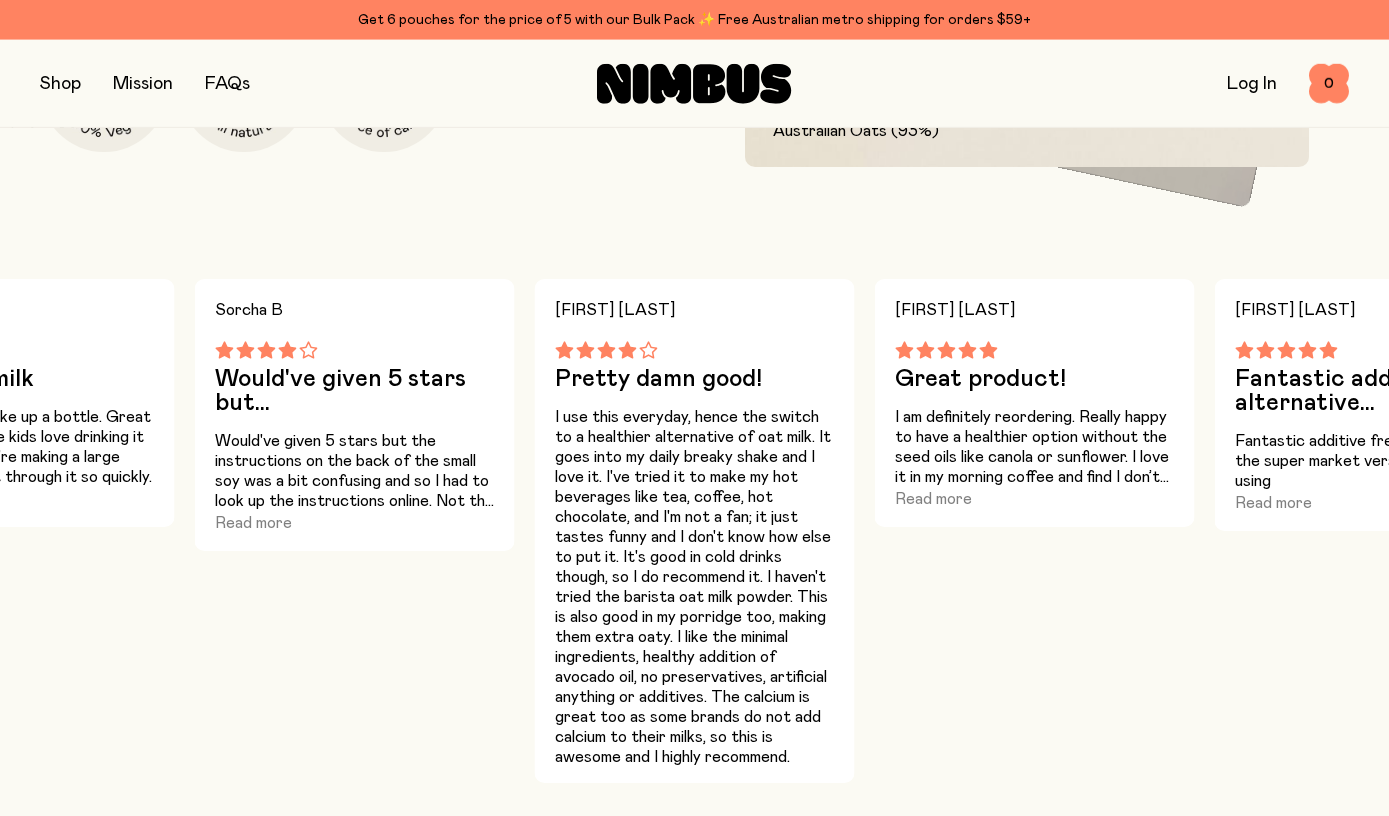 scroll, scrollTop: 1233, scrollLeft: 0, axis: vertical 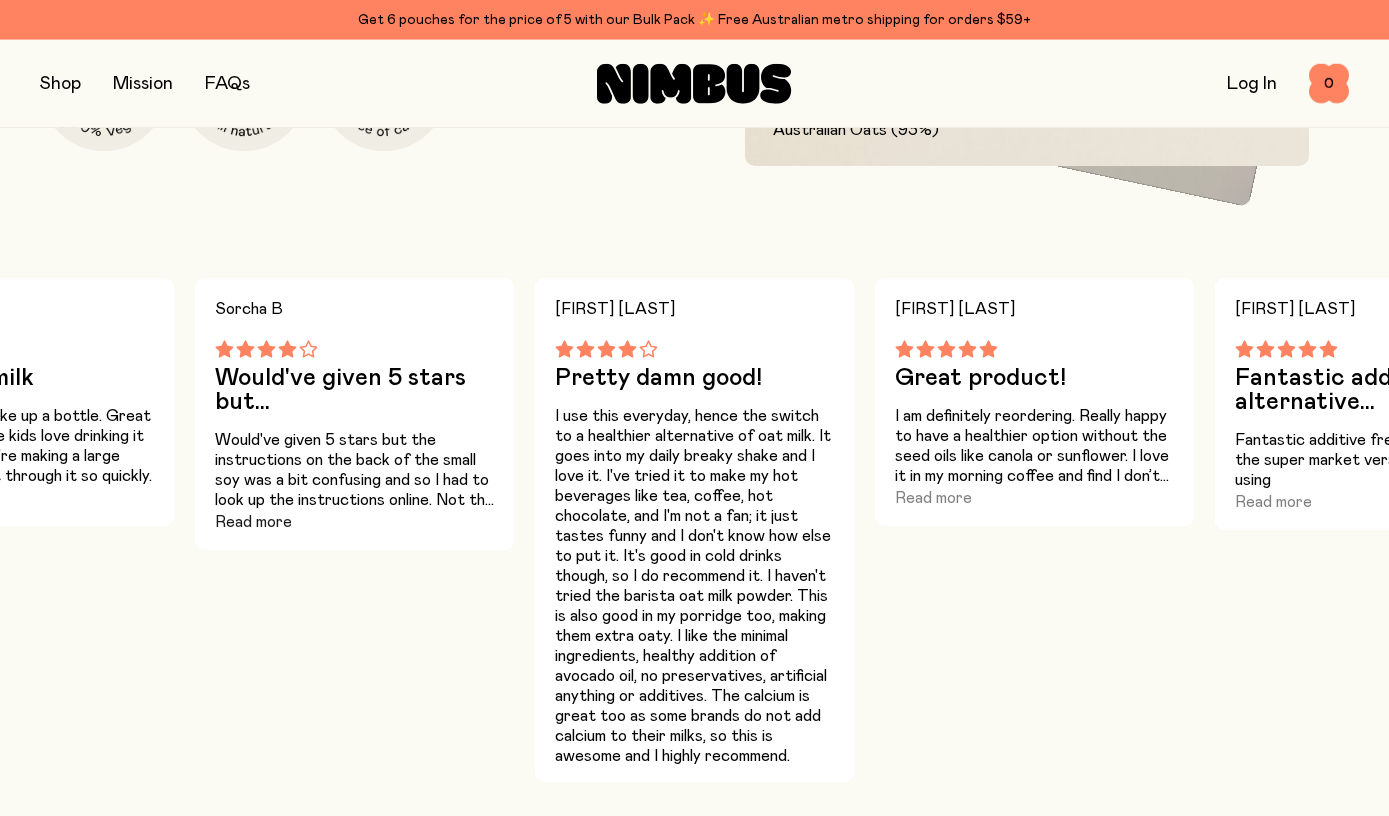 click on "Read more" at bounding box center [253, 522] 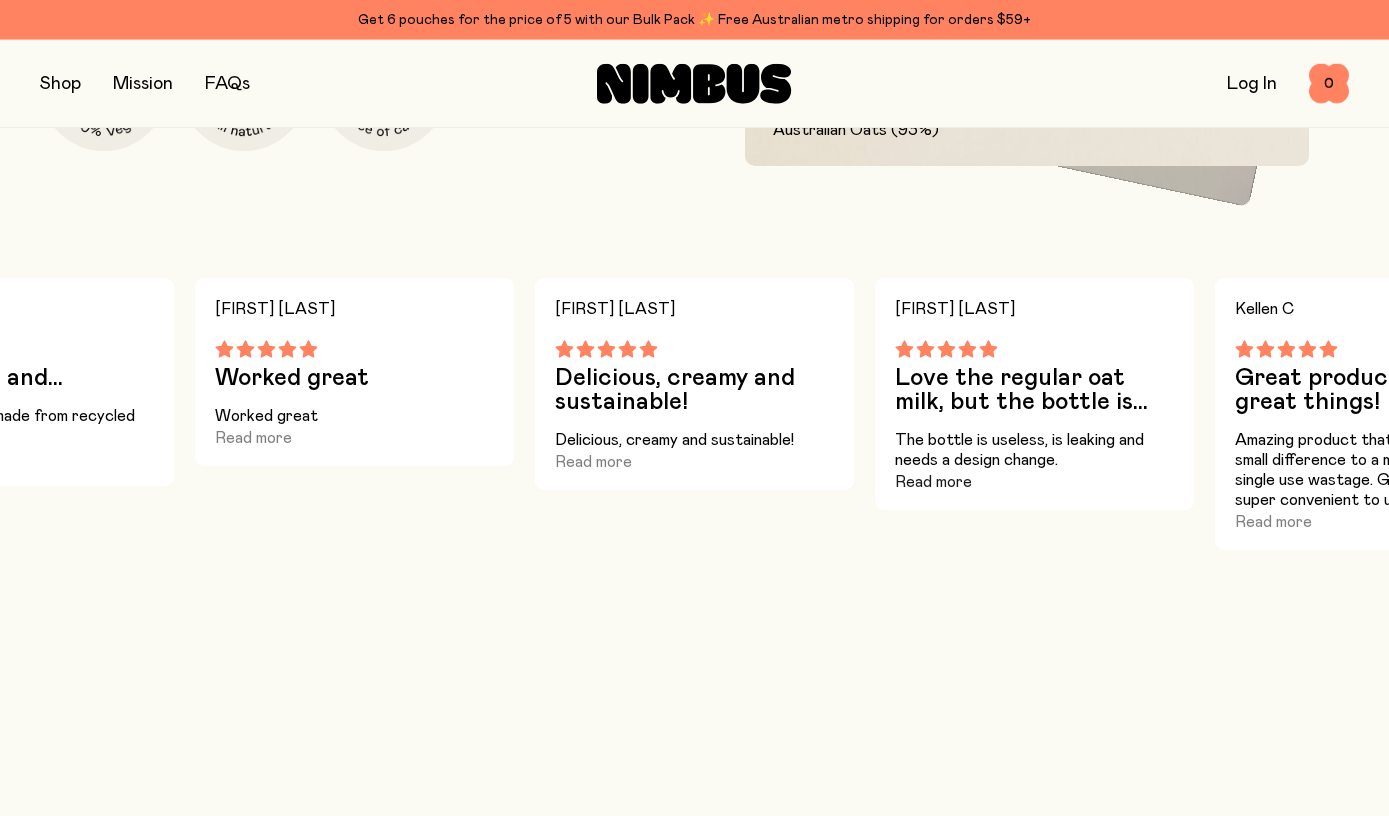 click on "Read more" at bounding box center (933, 482) 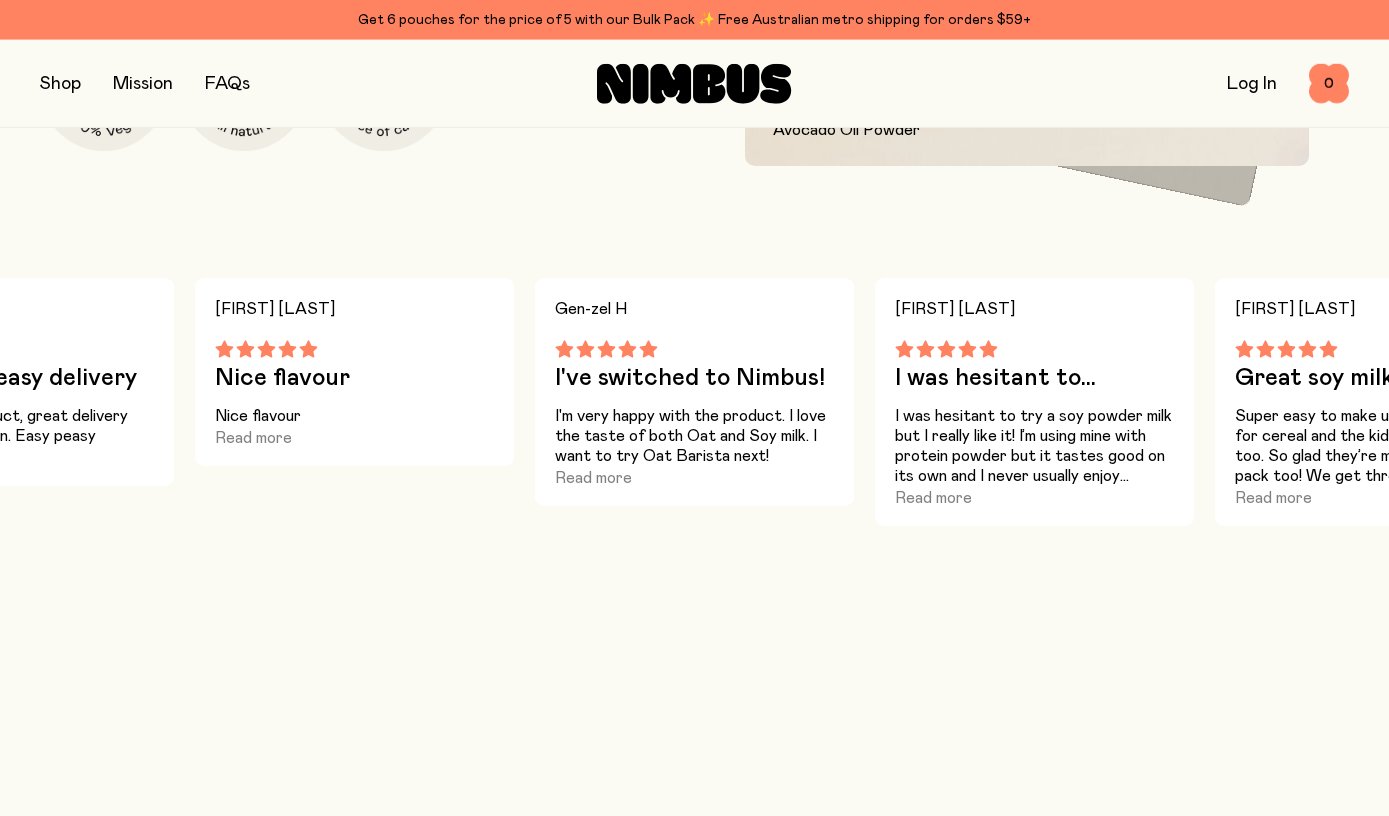 click on "[FIRST] [LAST] I was hesitant to... I was hesitant to try a soy powder milk but I really like it! I’m using mine with protein powder but it tastes good on its own and I never usually enjoy drinking soy milk on its own. Really creamy and mixes well in the container I got with it.  Read more" at bounding box center [1035, 402] 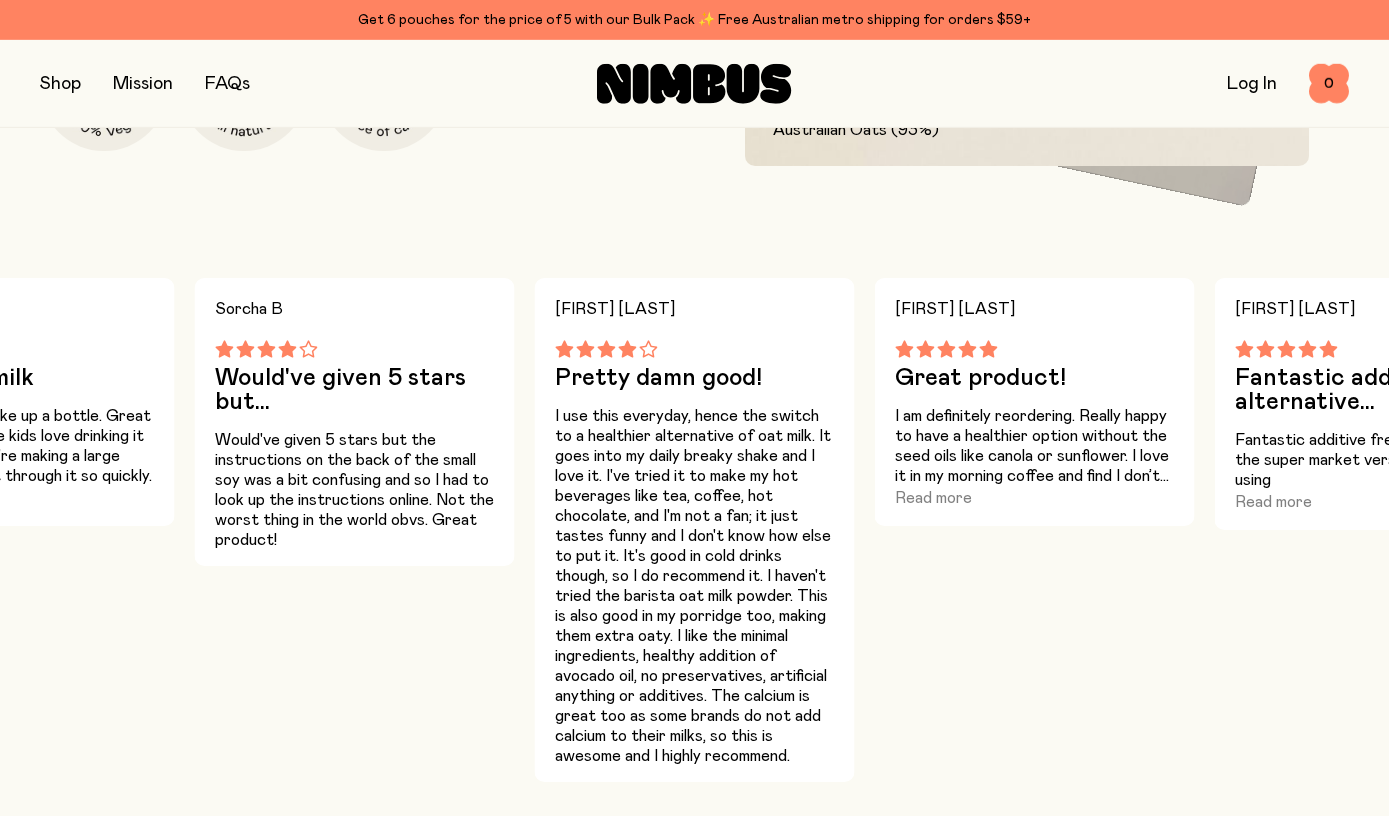 click on "FAQs" at bounding box center (227, 84) 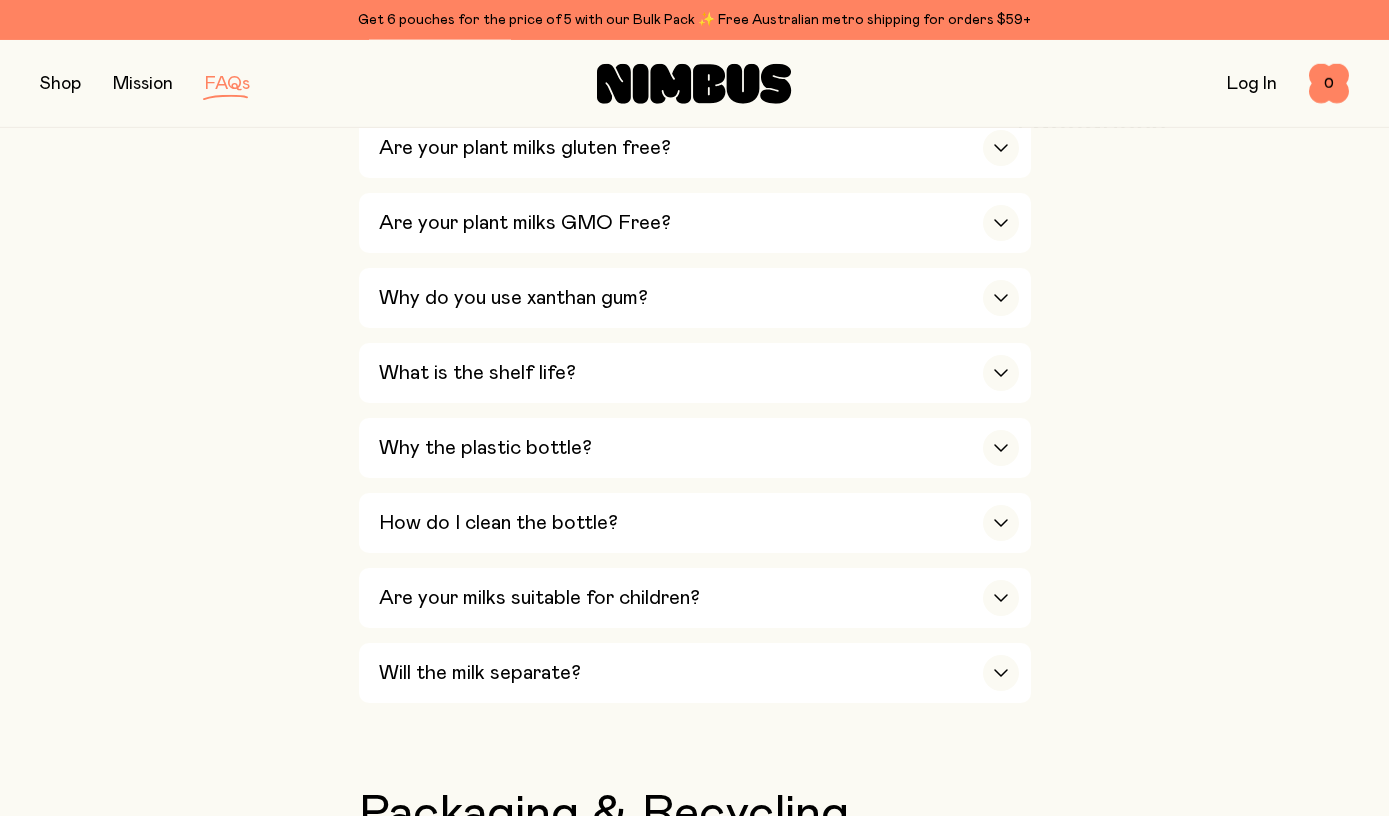 scroll, scrollTop: 0, scrollLeft: 0, axis: both 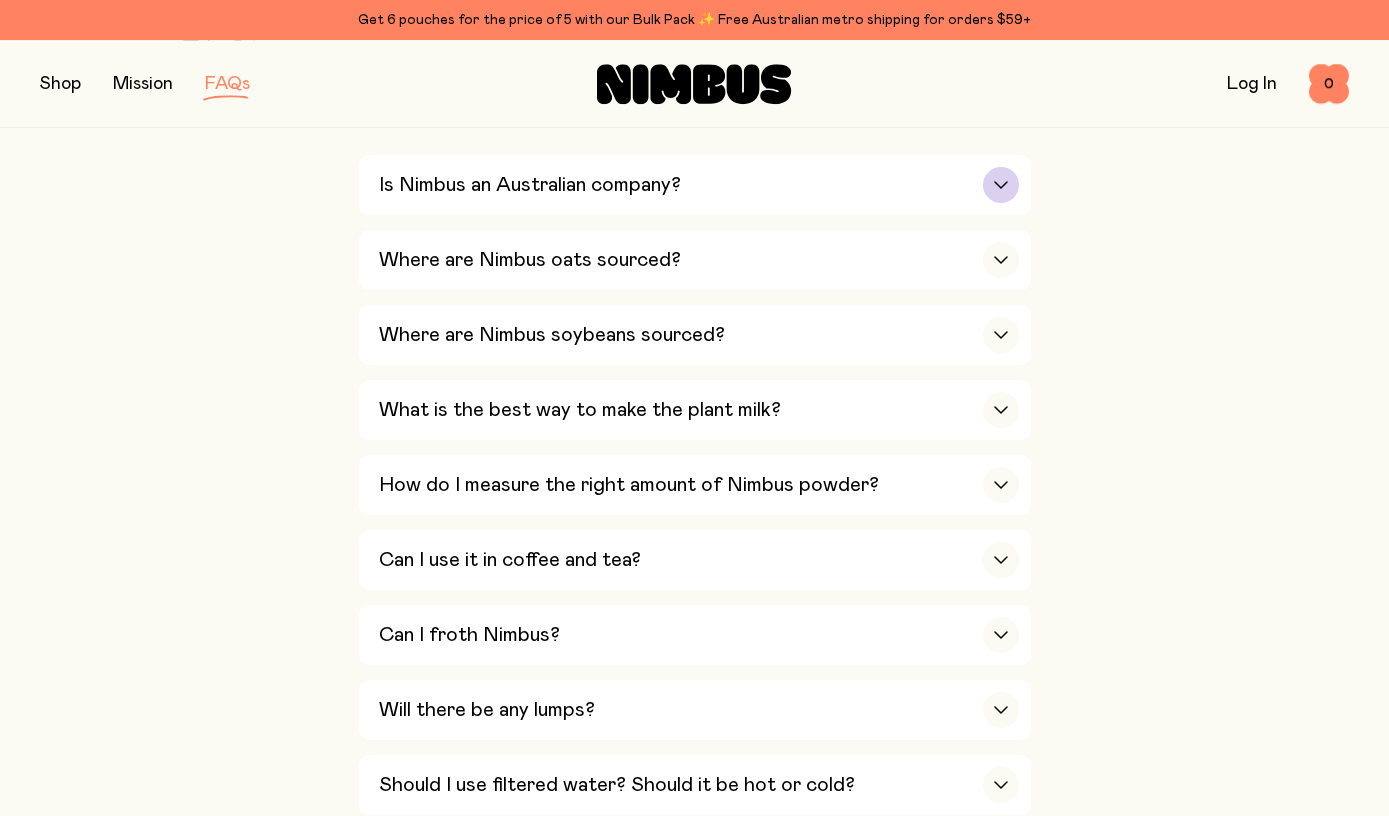 click 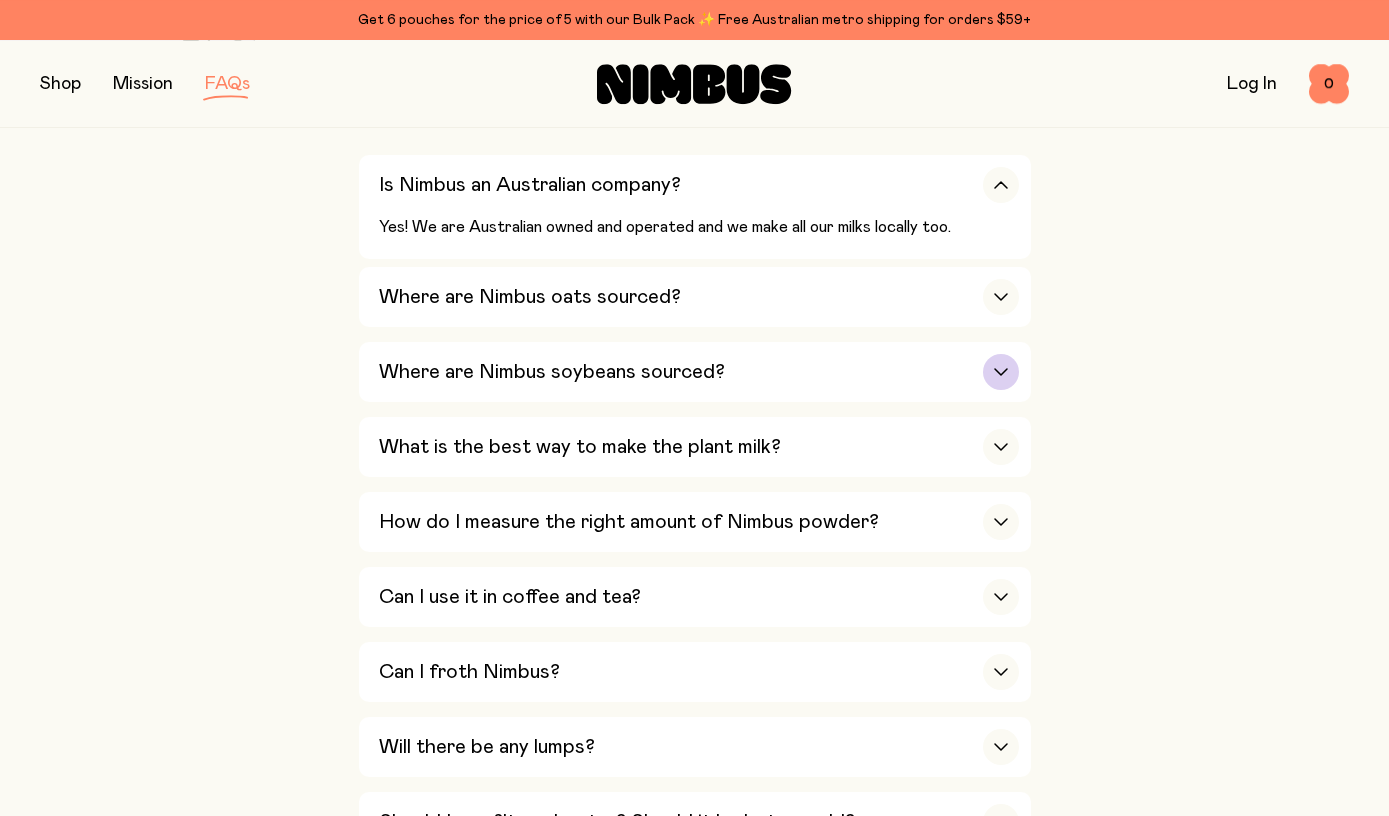 click at bounding box center (1001, 372) 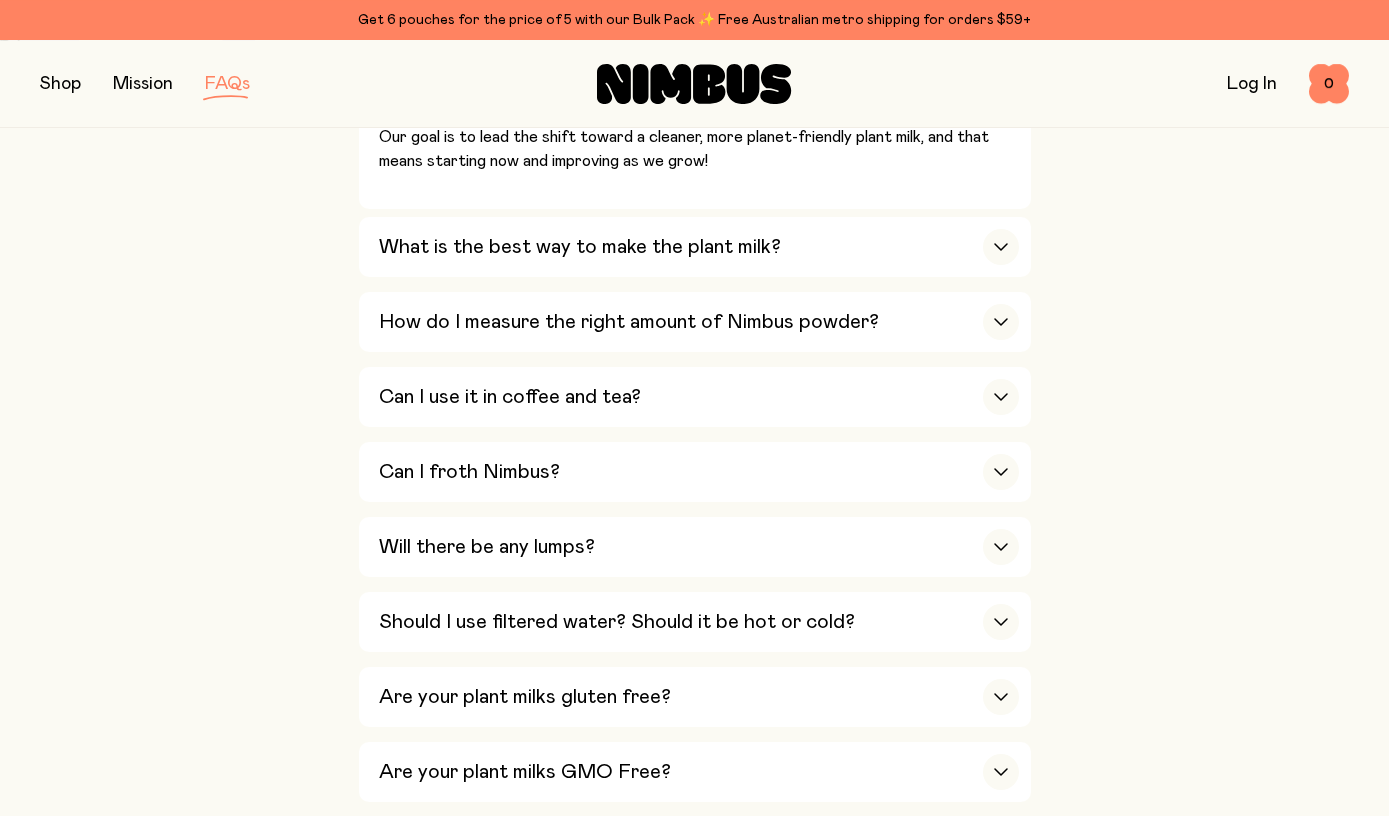 scroll, scrollTop: 964, scrollLeft: 0, axis: vertical 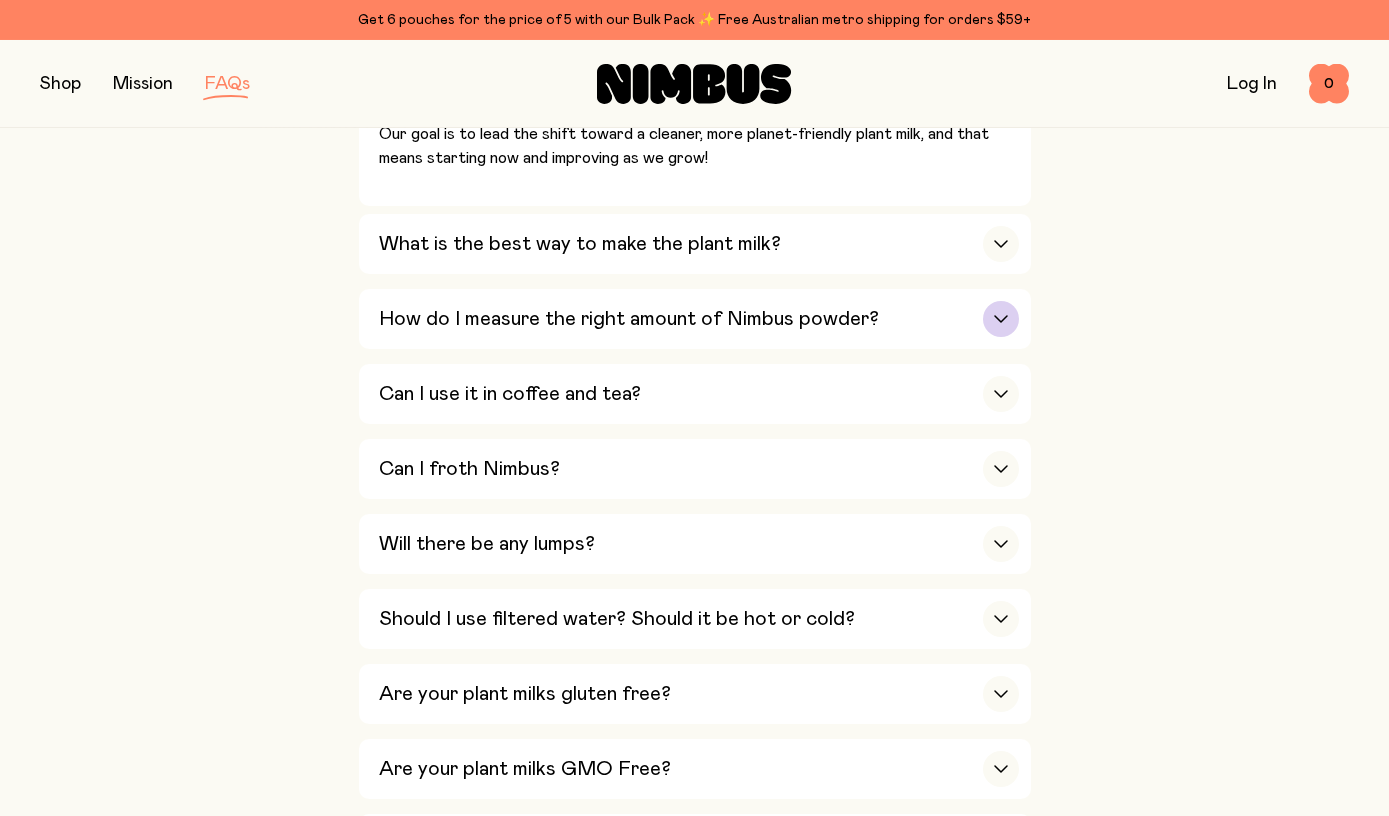 click 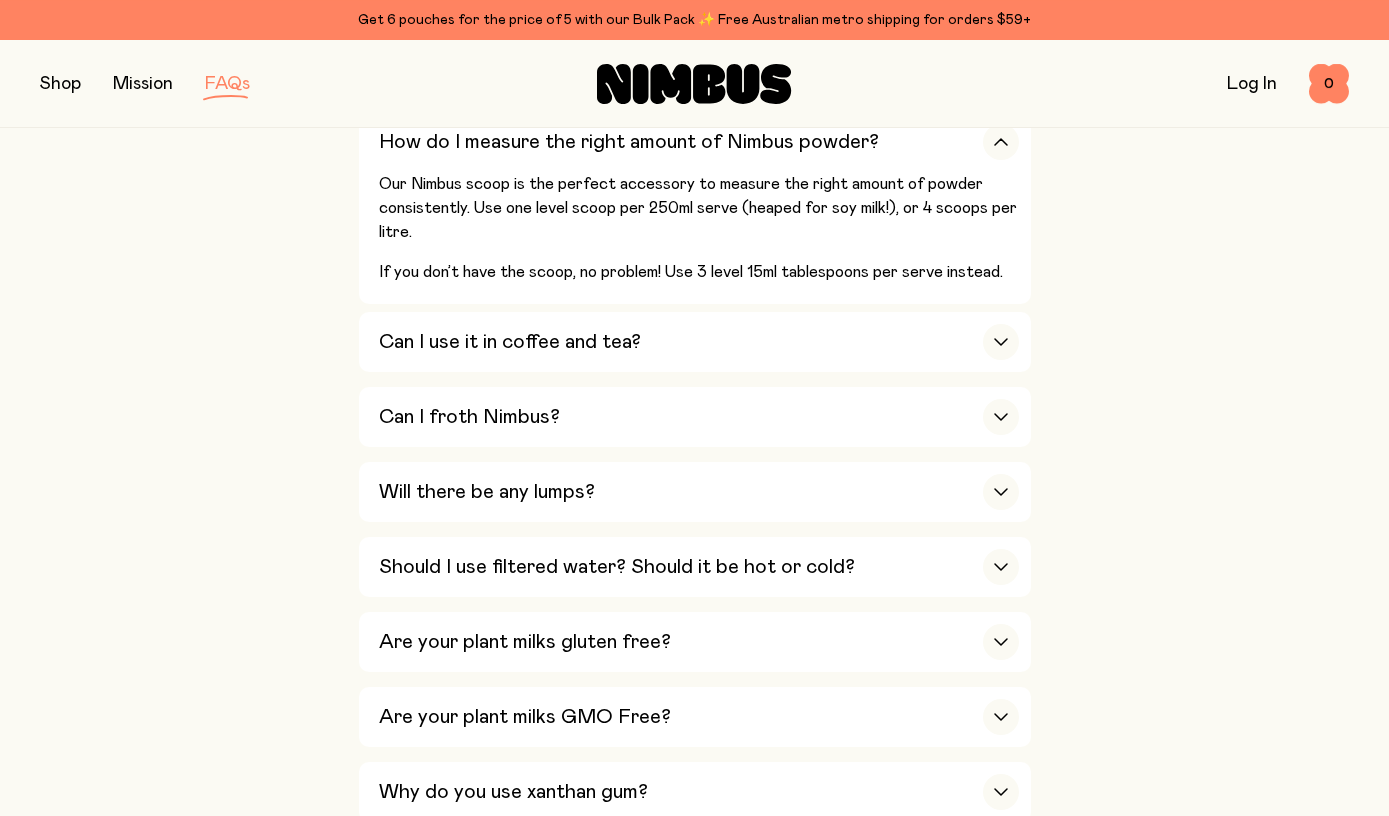 scroll, scrollTop: 880, scrollLeft: 0, axis: vertical 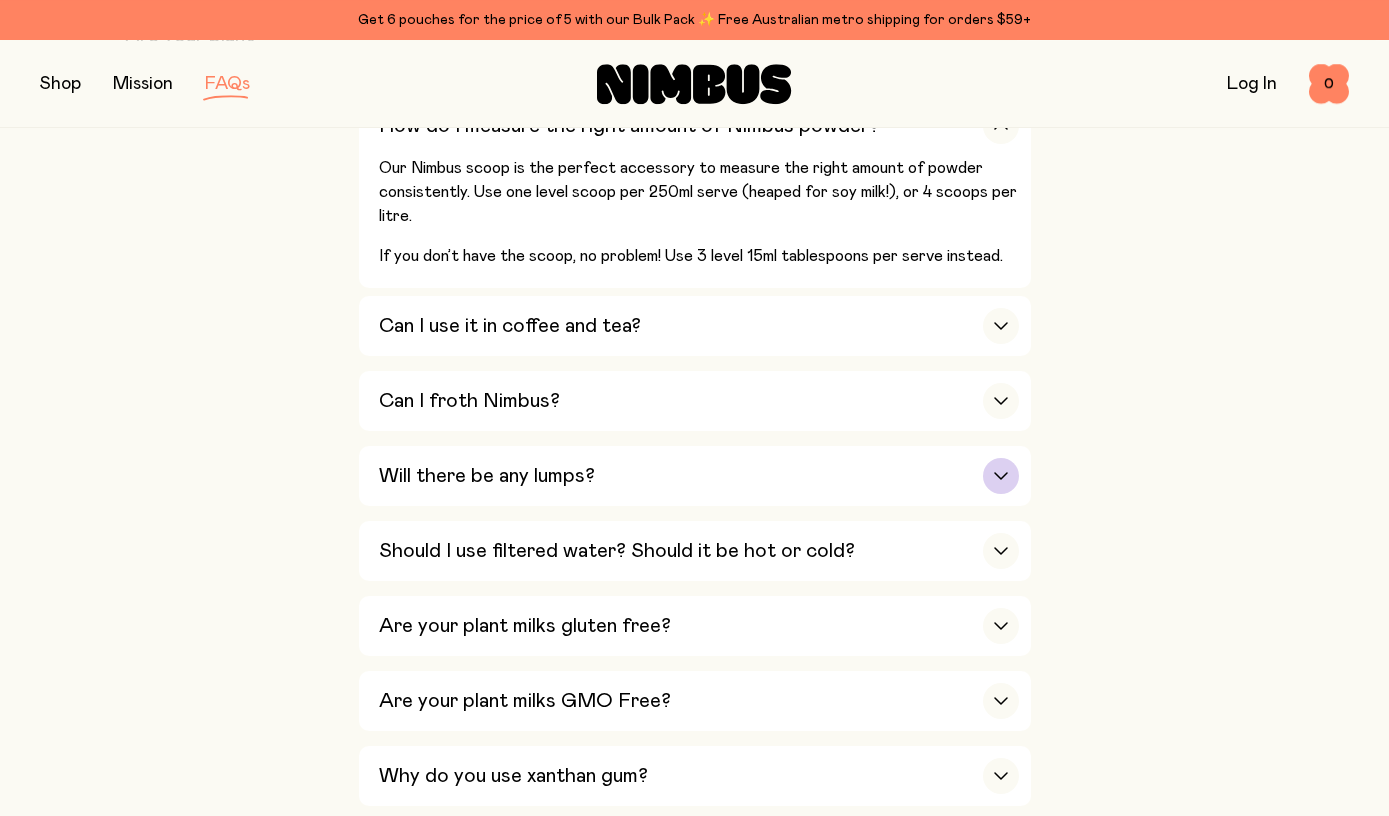 click at bounding box center [1001, 476] 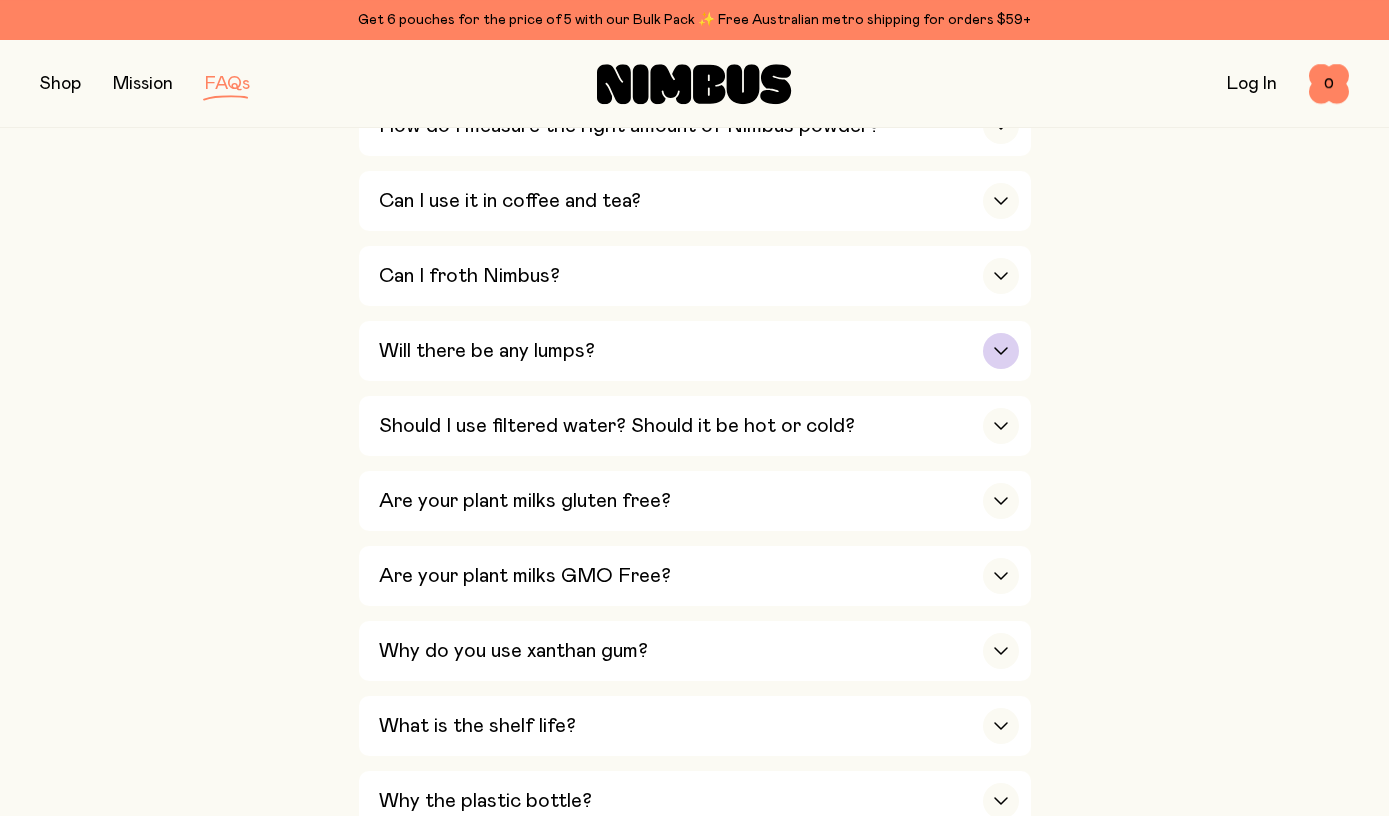 click at bounding box center (1001, 351) 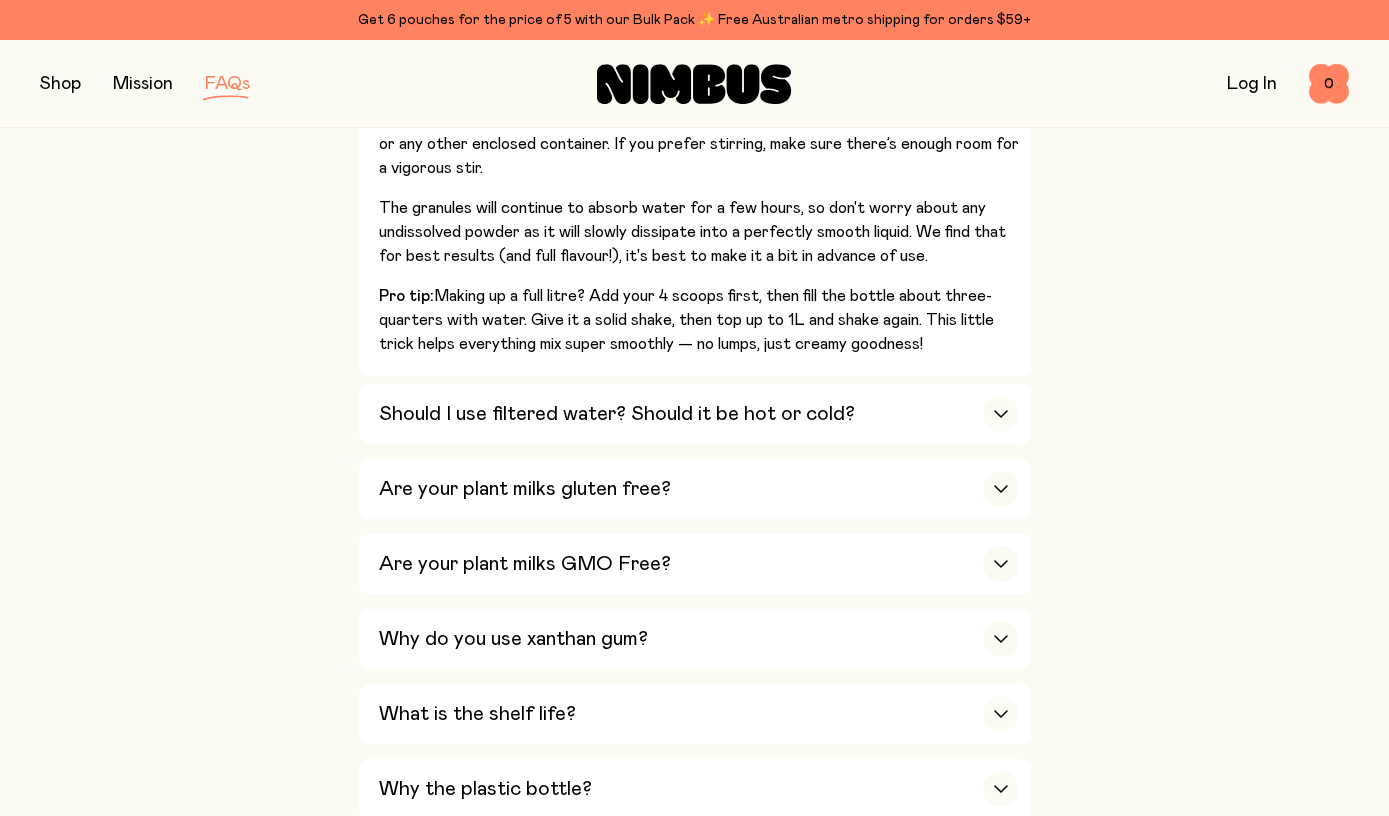 scroll, scrollTop: 1162, scrollLeft: 0, axis: vertical 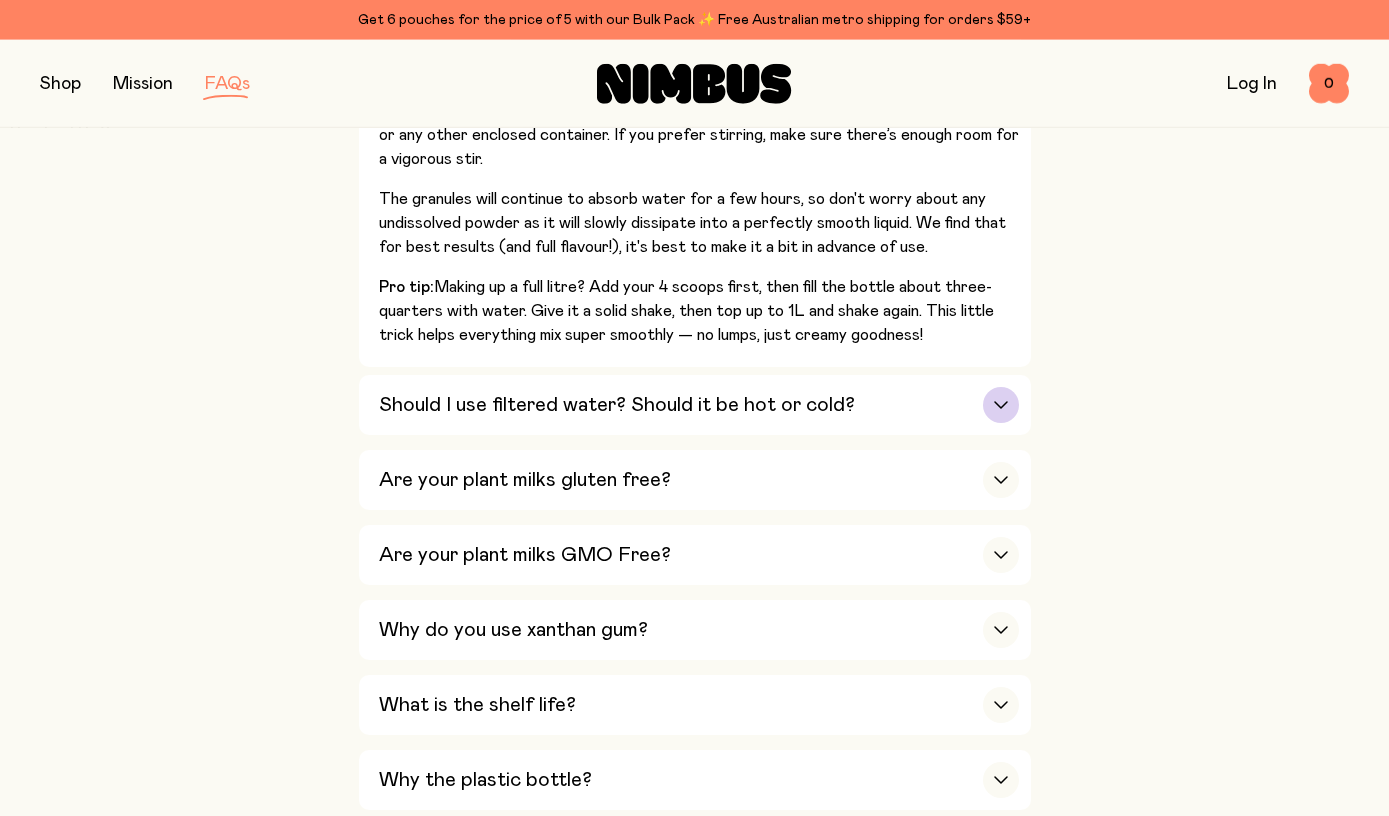 click at bounding box center [1001, 405] 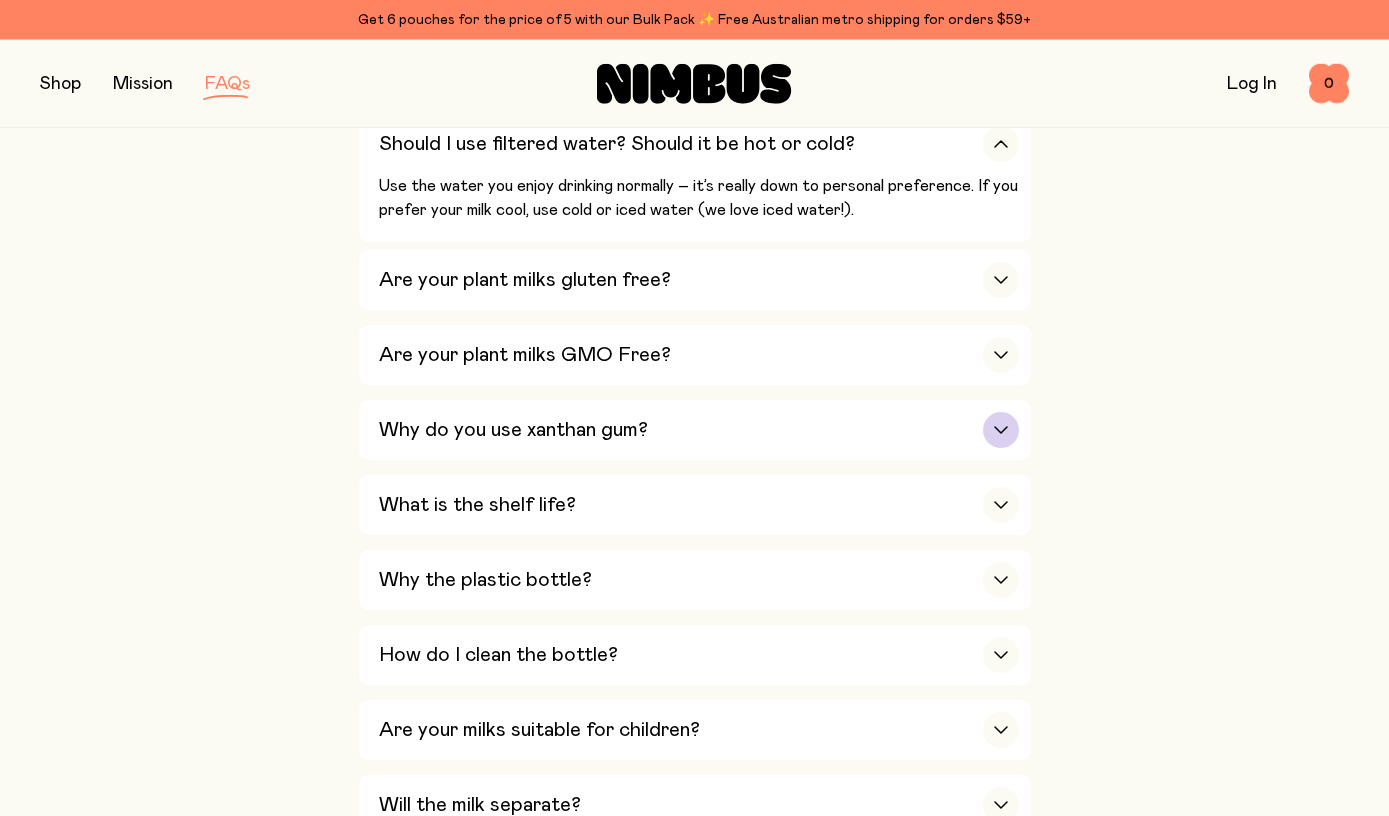click 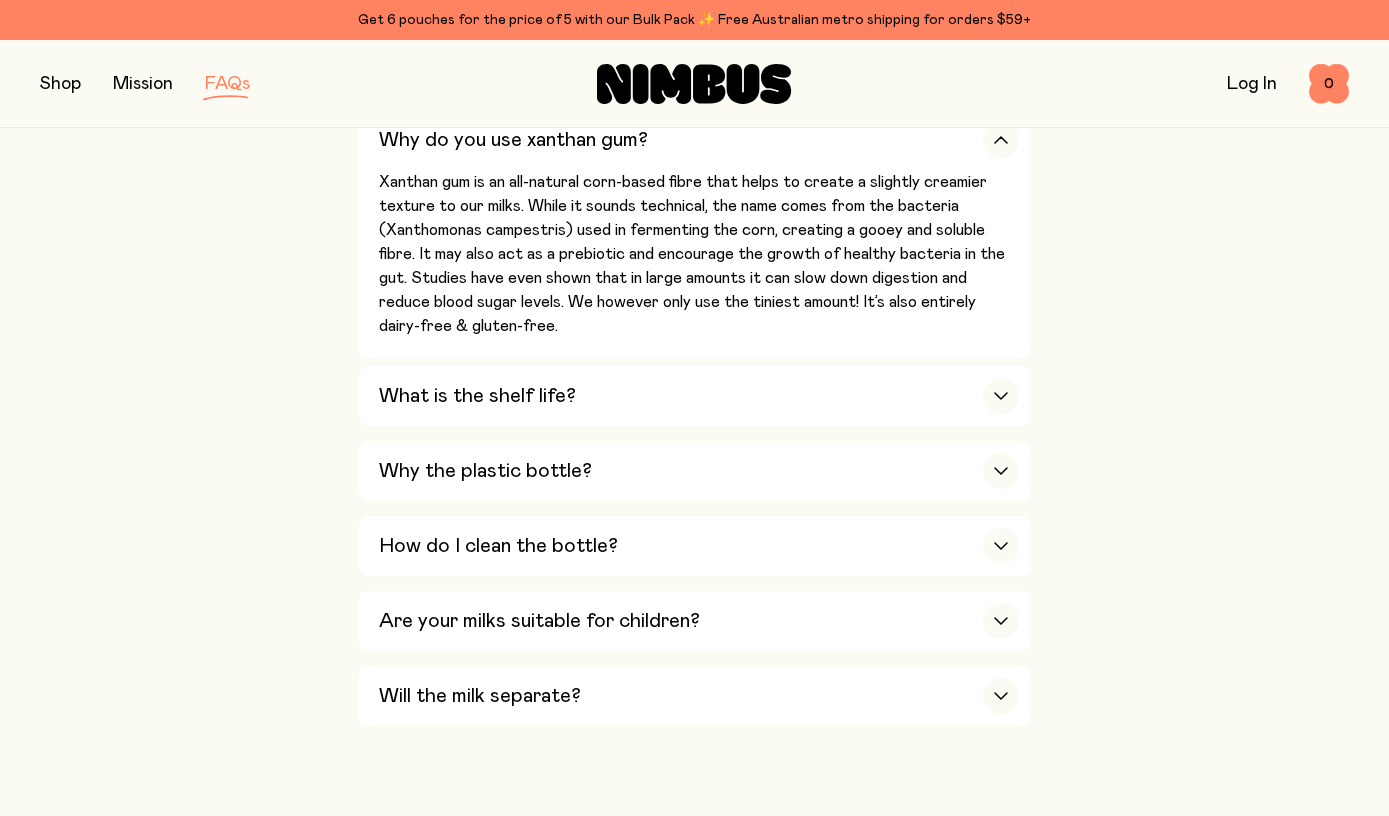 scroll, scrollTop: 1397, scrollLeft: 0, axis: vertical 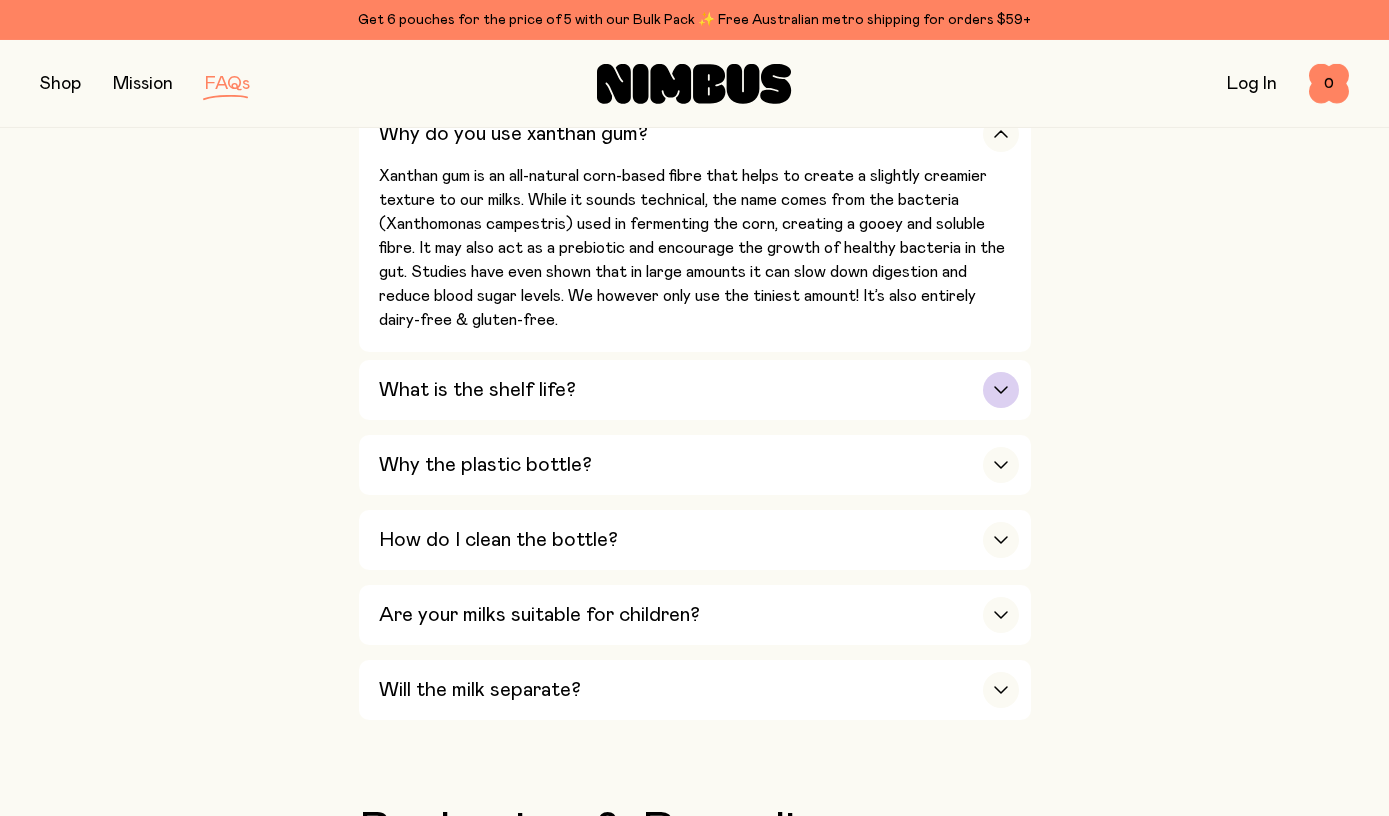 click at bounding box center (1001, 390) 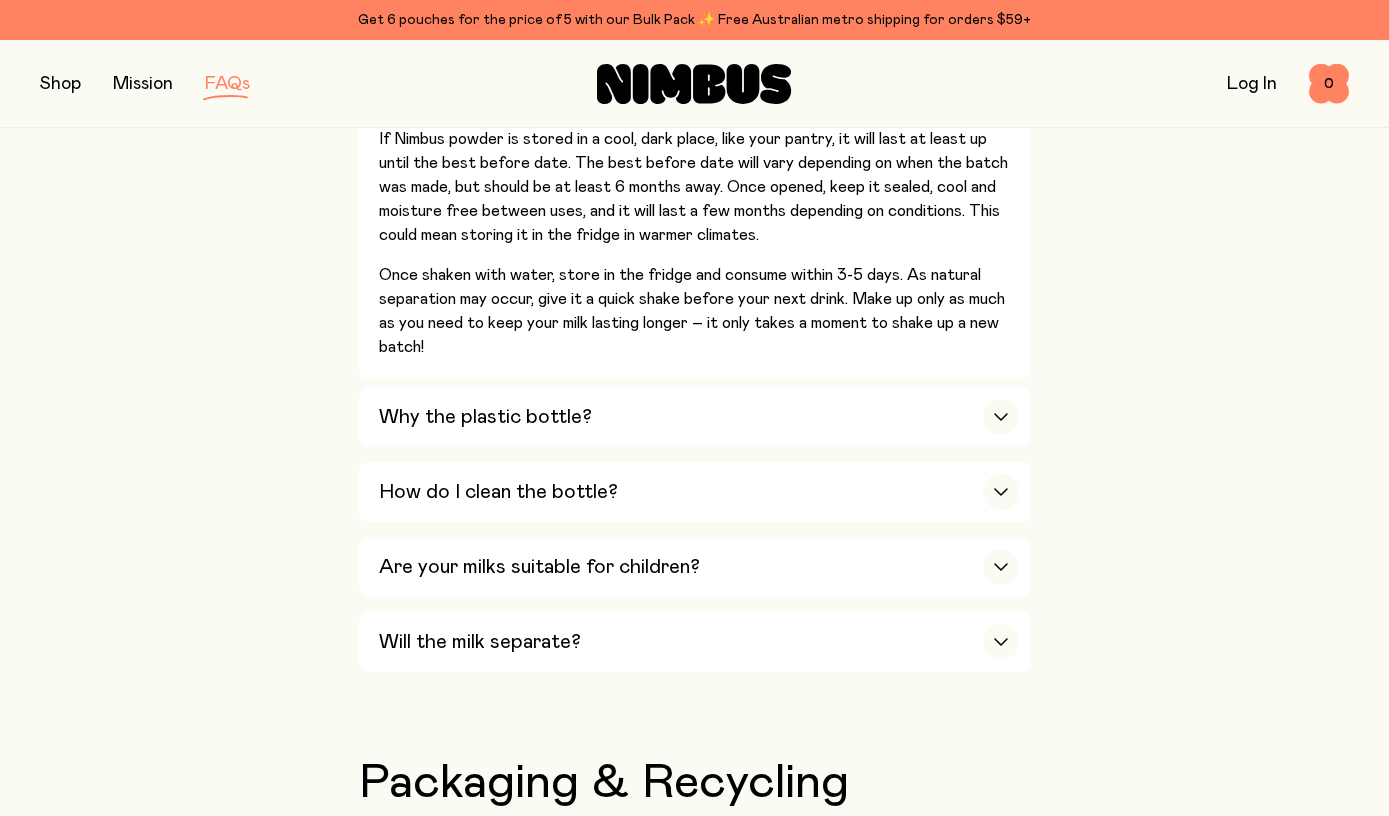 scroll, scrollTop: 1512, scrollLeft: 0, axis: vertical 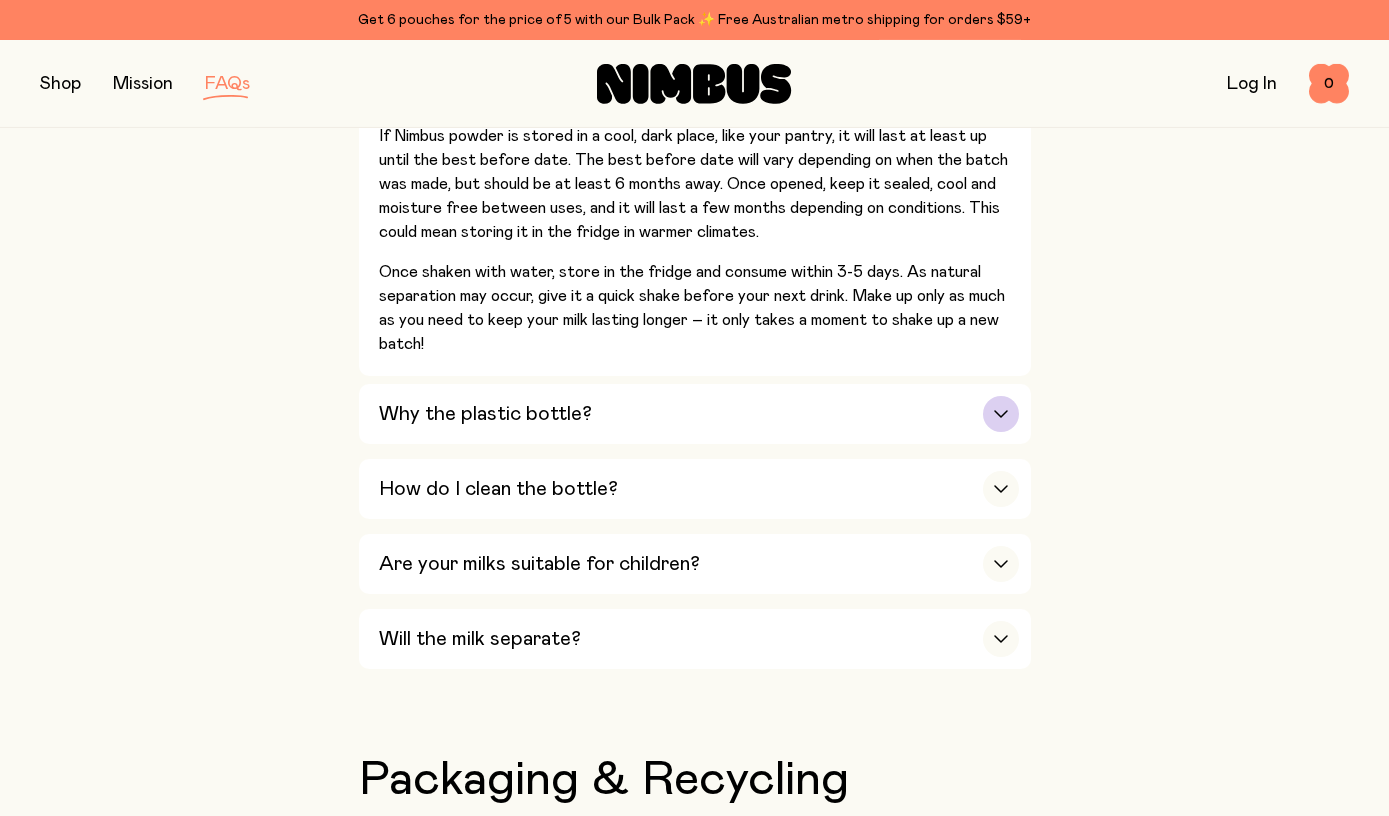click at bounding box center [1001, 414] 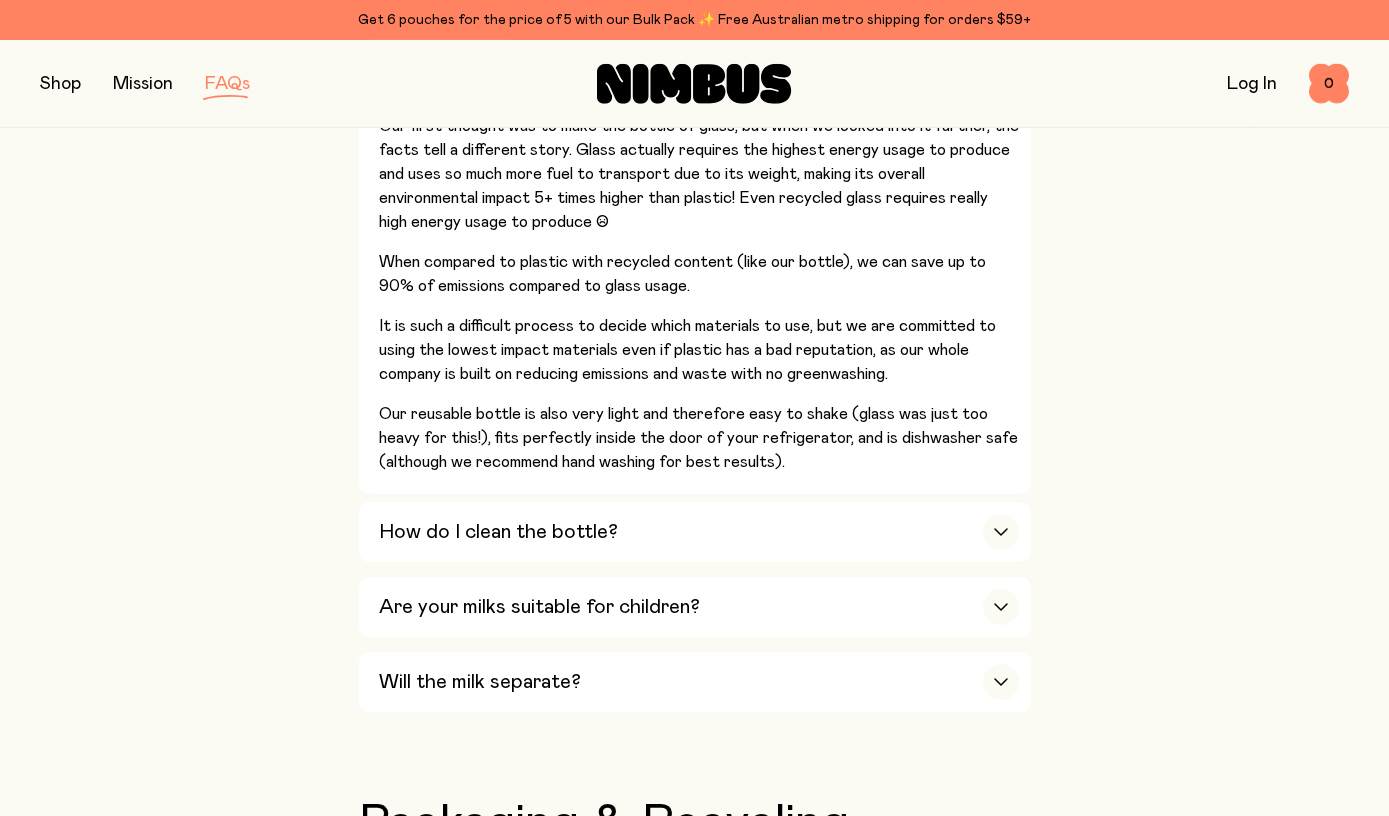 scroll, scrollTop: 1779, scrollLeft: 0, axis: vertical 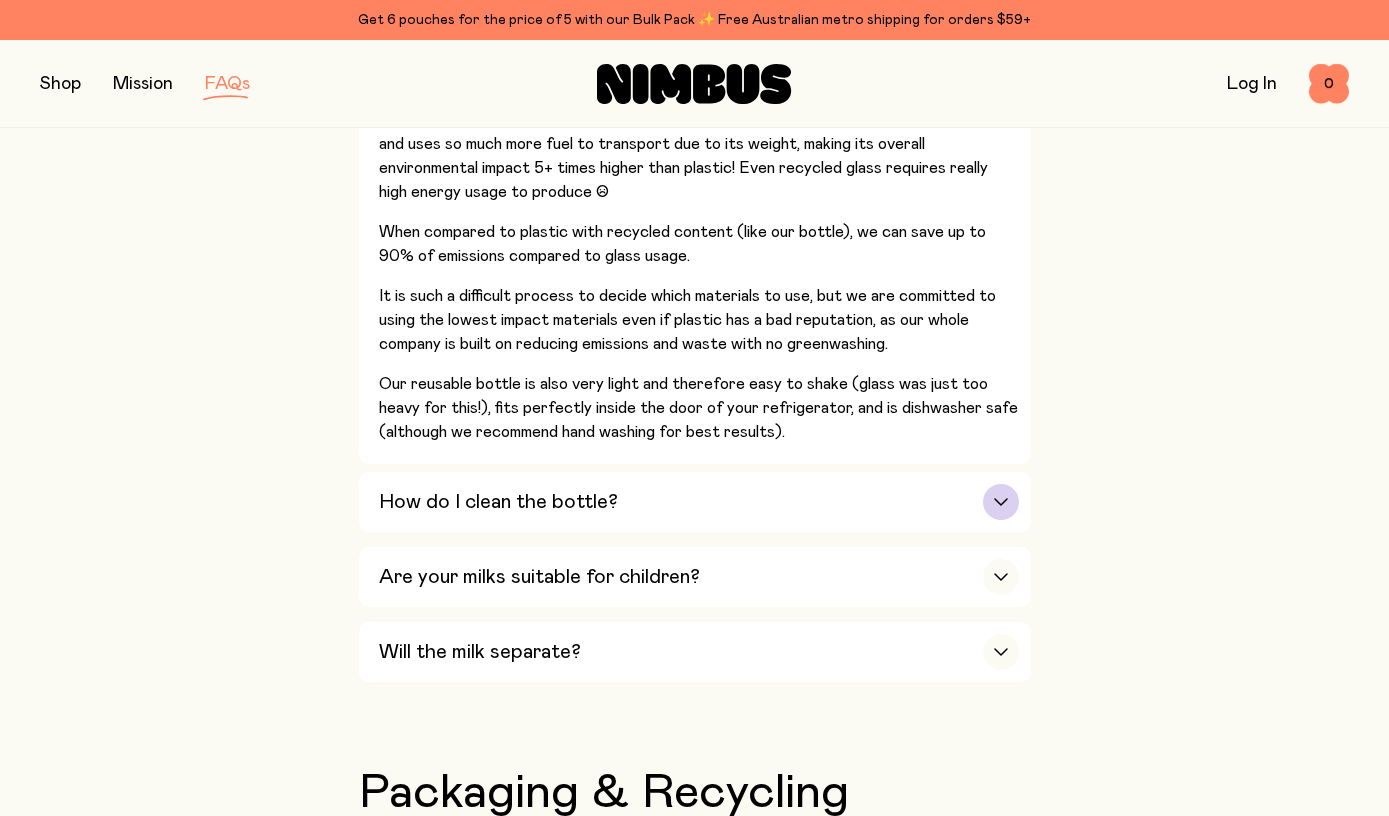 click 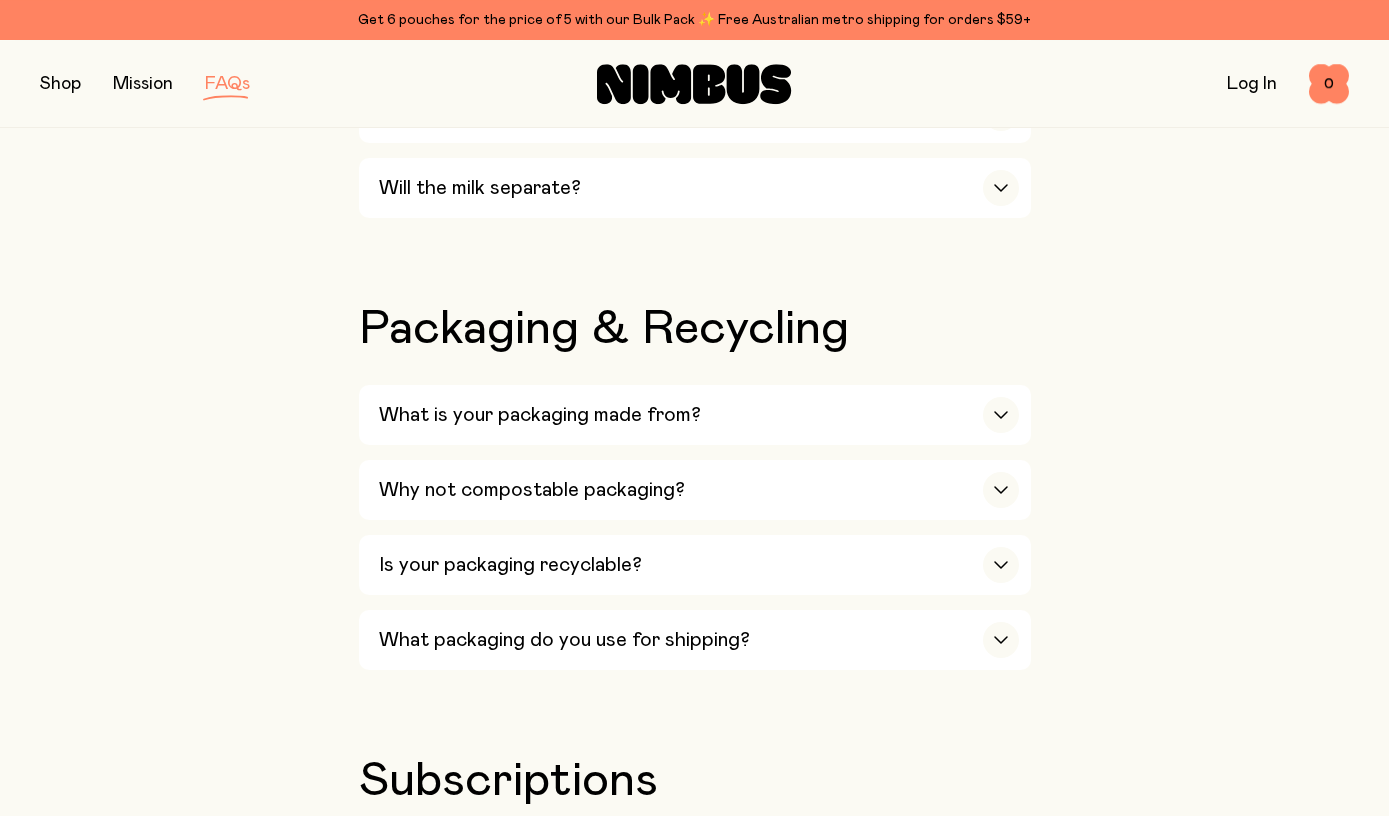 scroll, scrollTop: 2037, scrollLeft: 0, axis: vertical 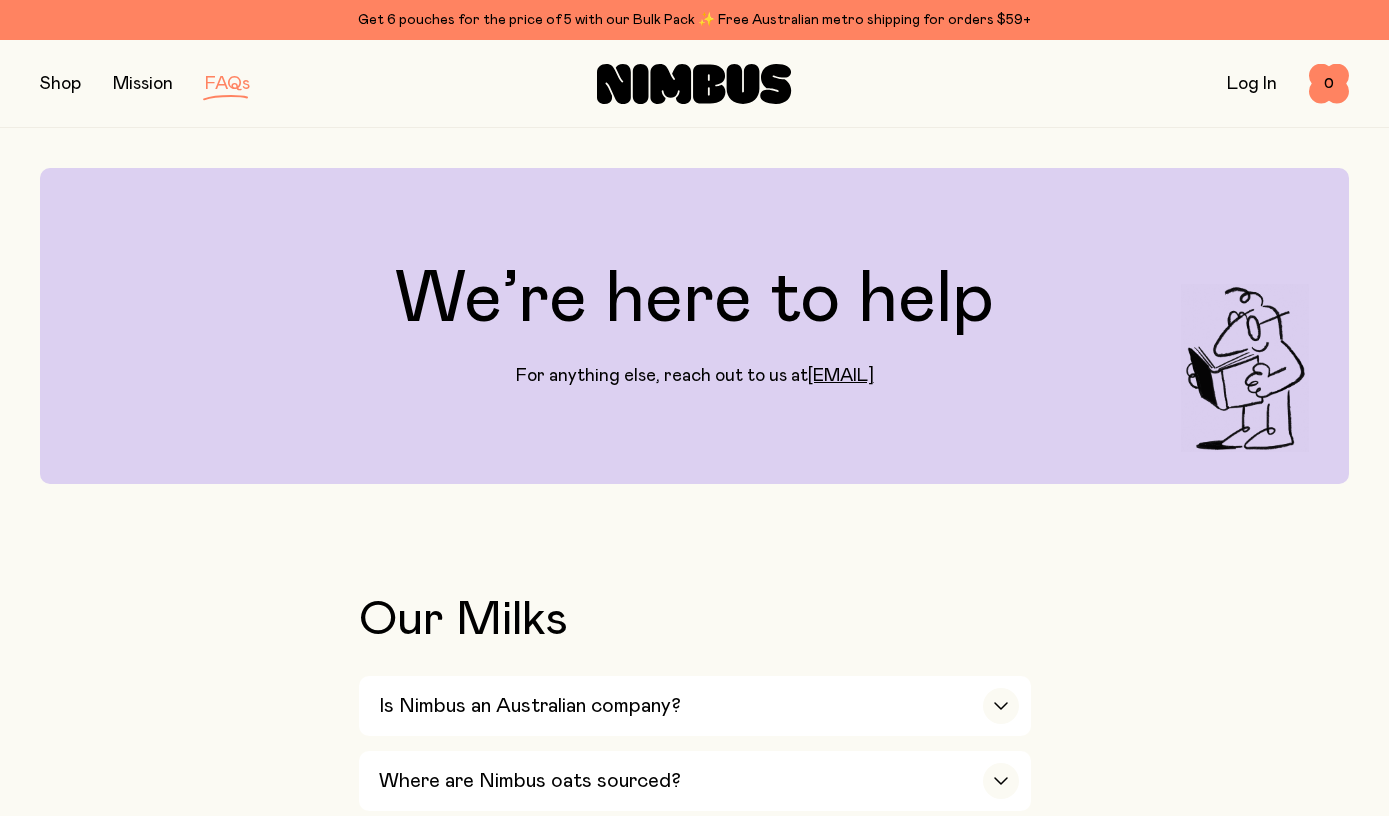 click at bounding box center (60, 84) 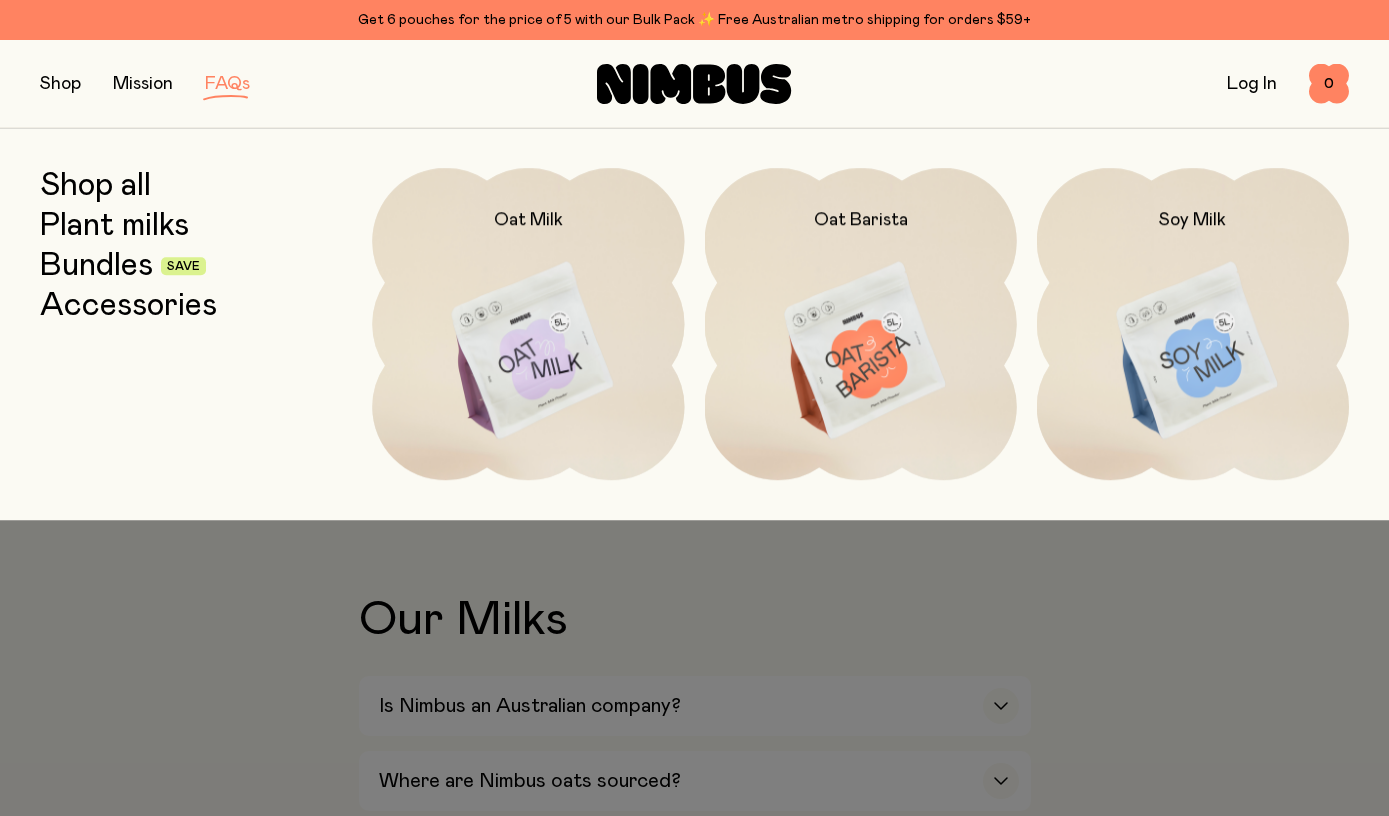 click at bounding box center (1193, 351) 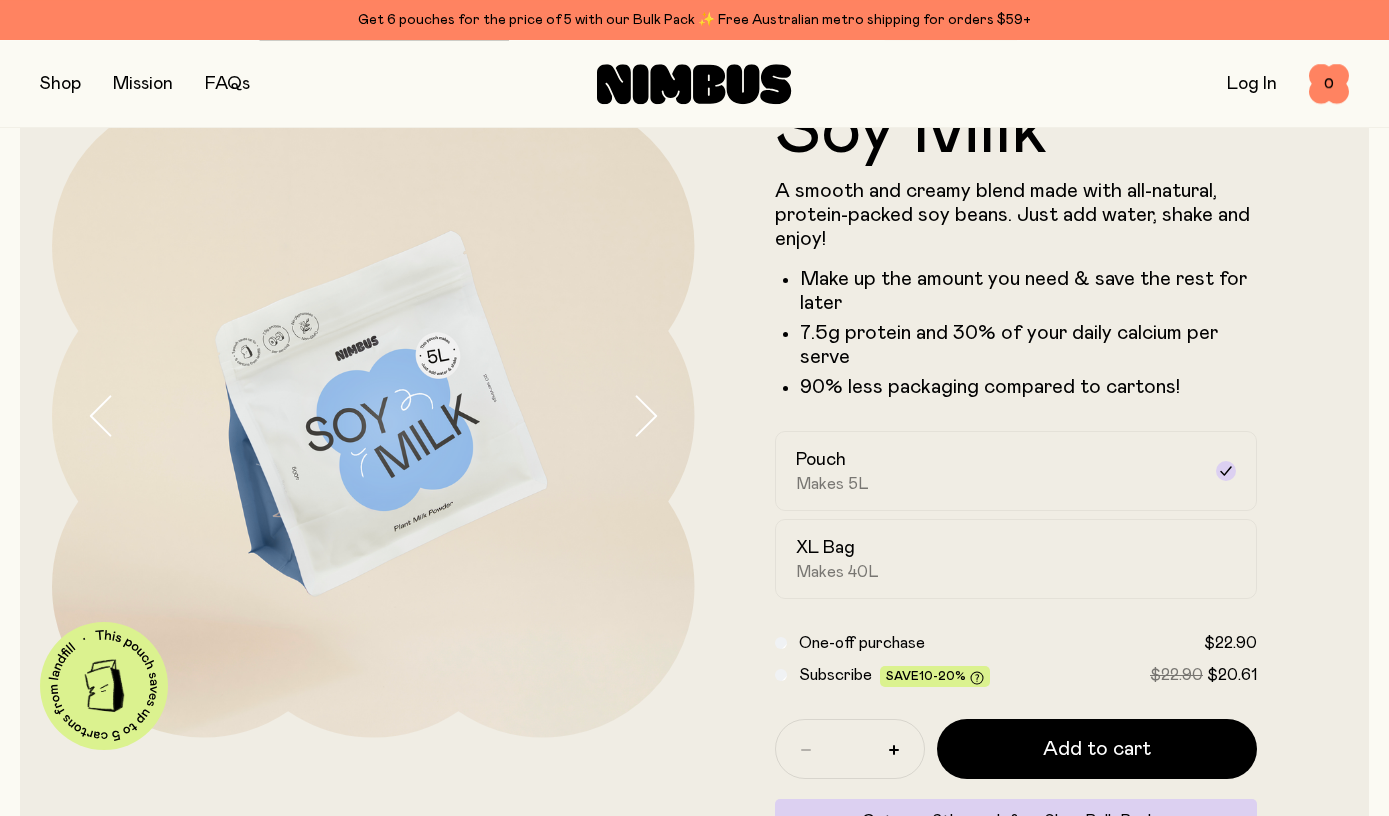 scroll, scrollTop: 93, scrollLeft: 0, axis: vertical 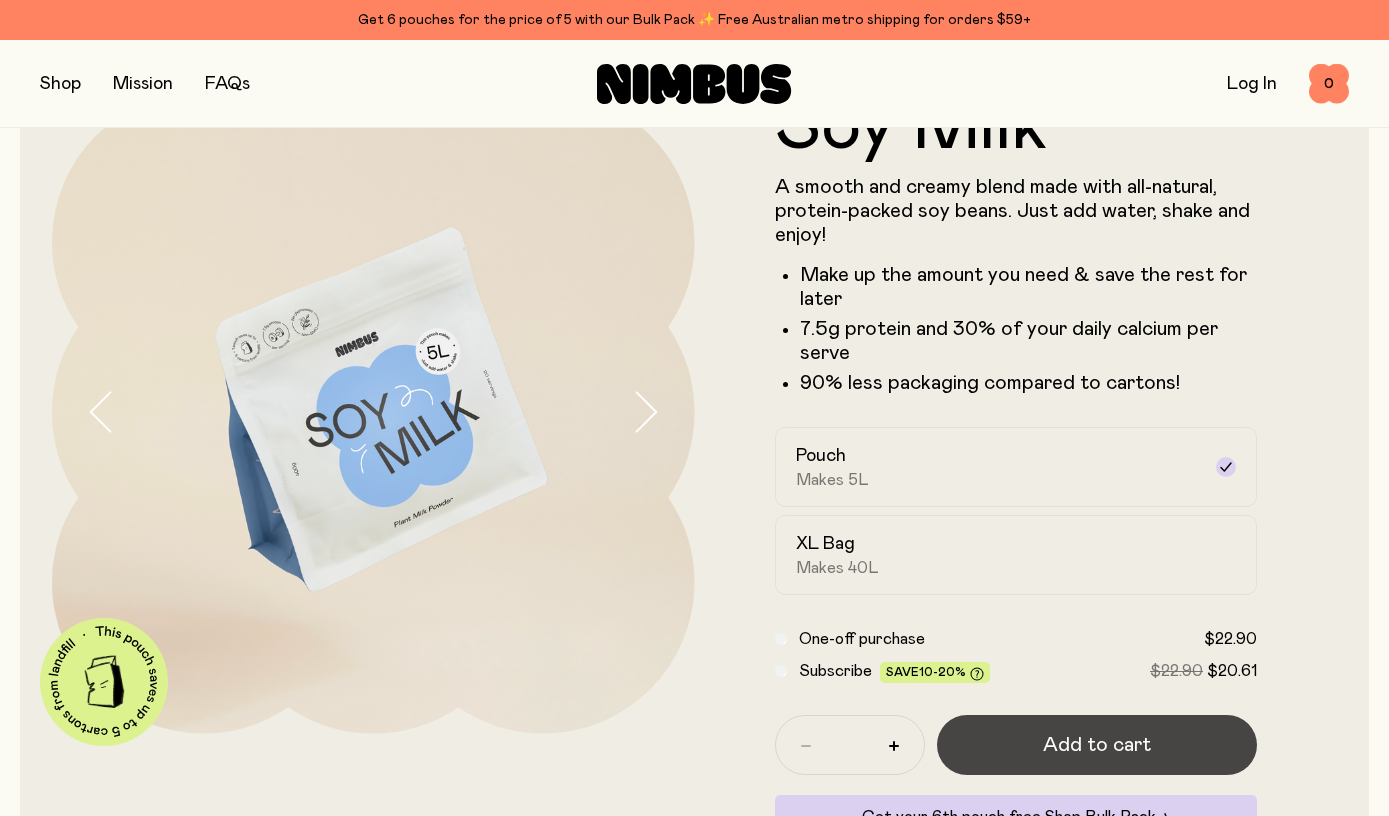 click on "Add to cart" at bounding box center [1097, 745] 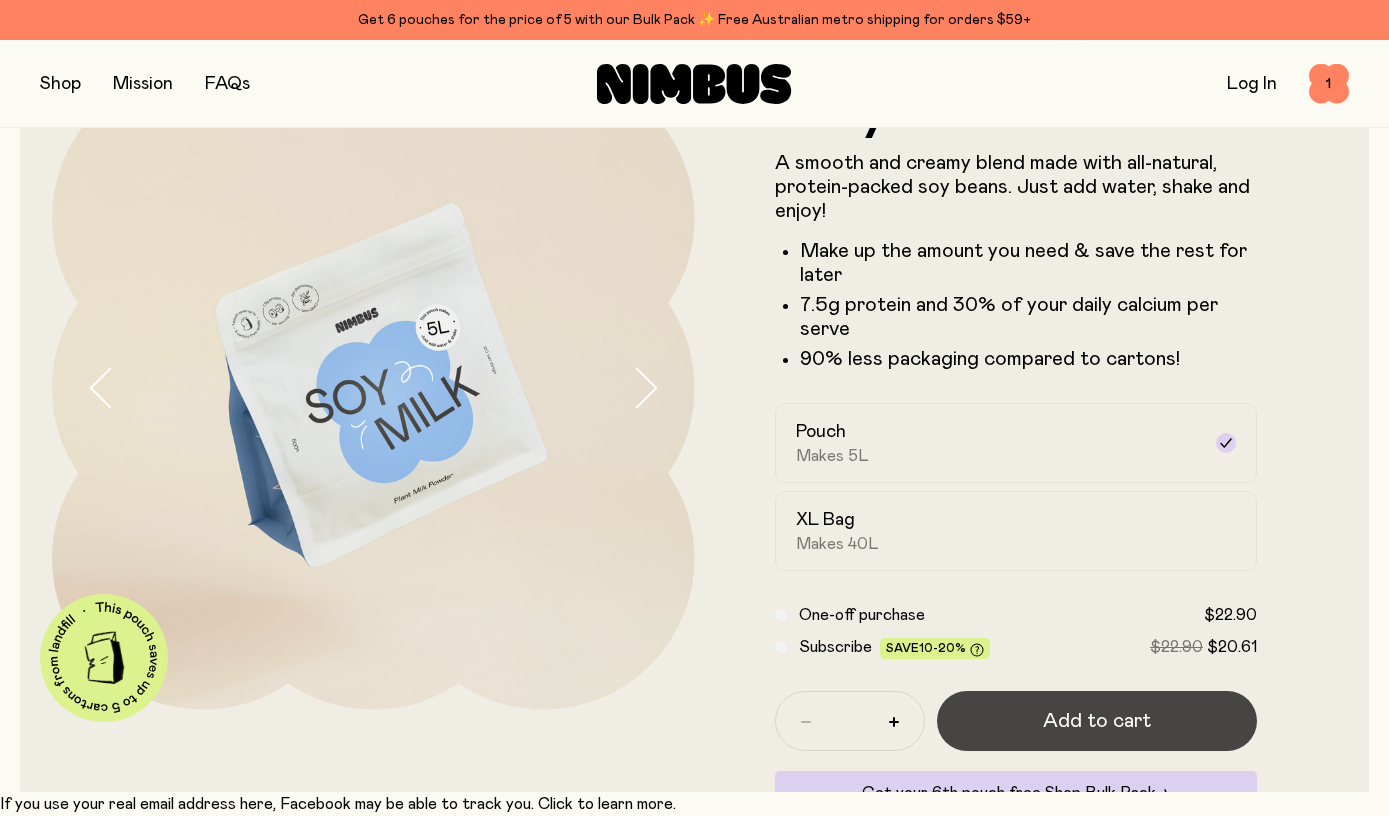scroll, scrollTop: 0, scrollLeft: 0, axis: both 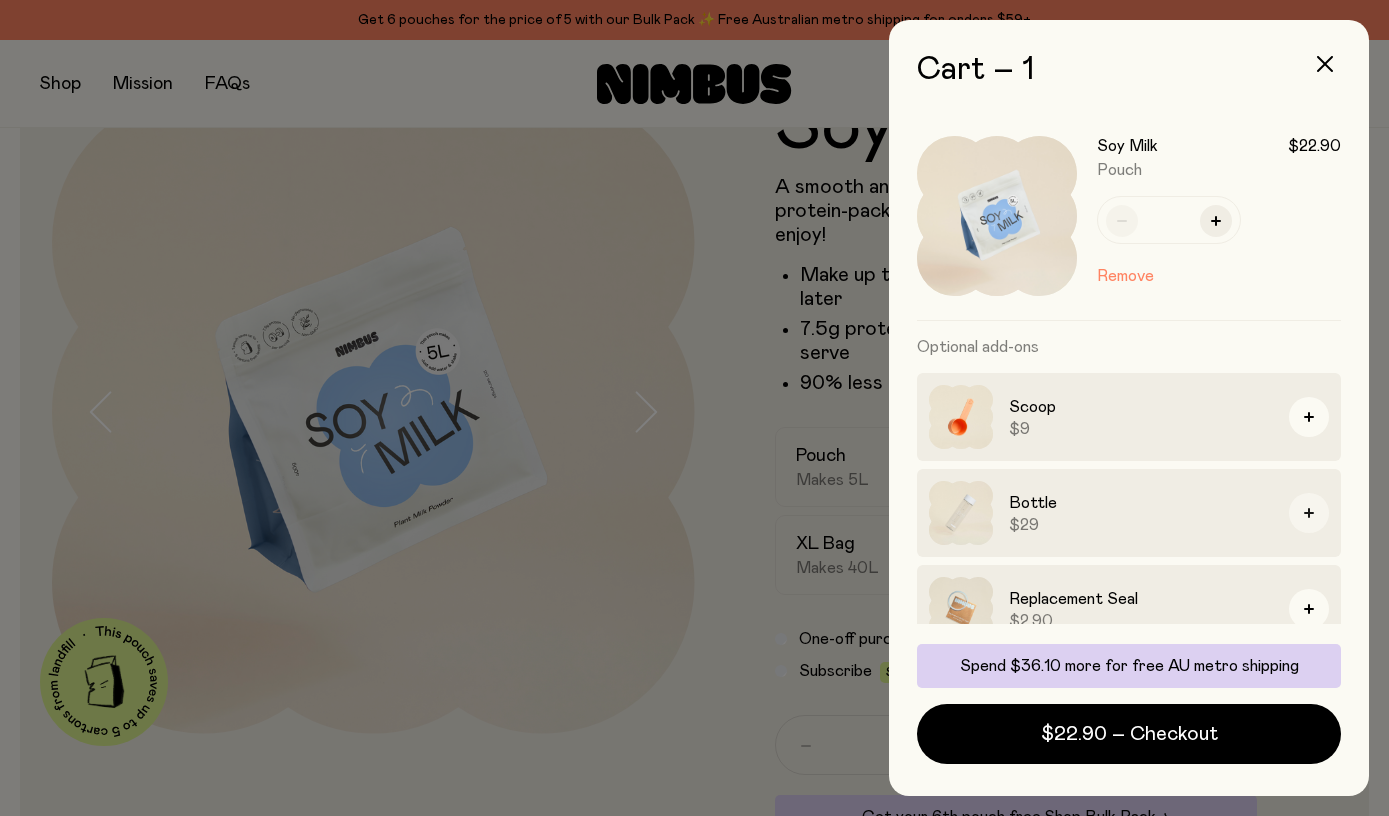 click at bounding box center (1309, 513) 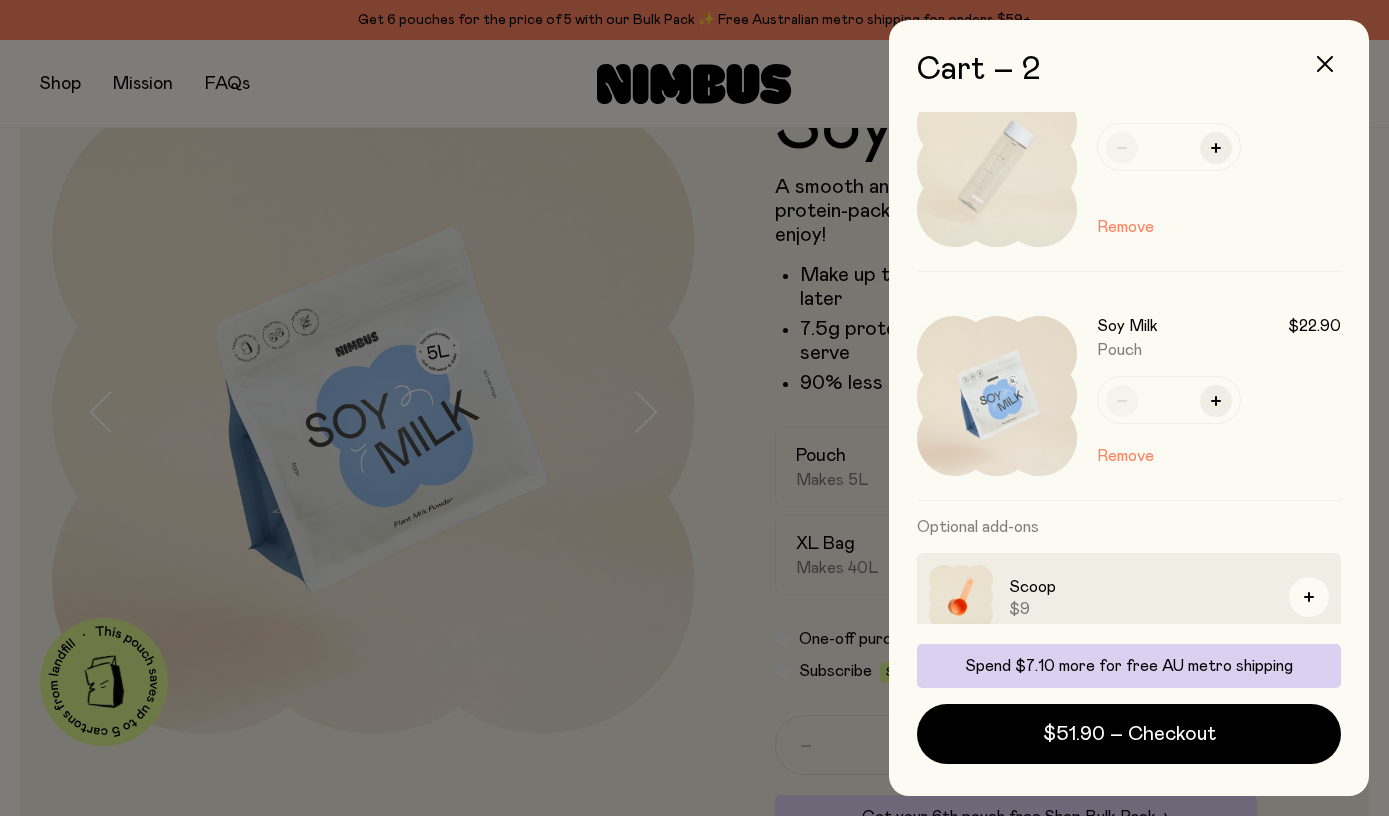 scroll, scrollTop: 163, scrollLeft: 0, axis: vertical 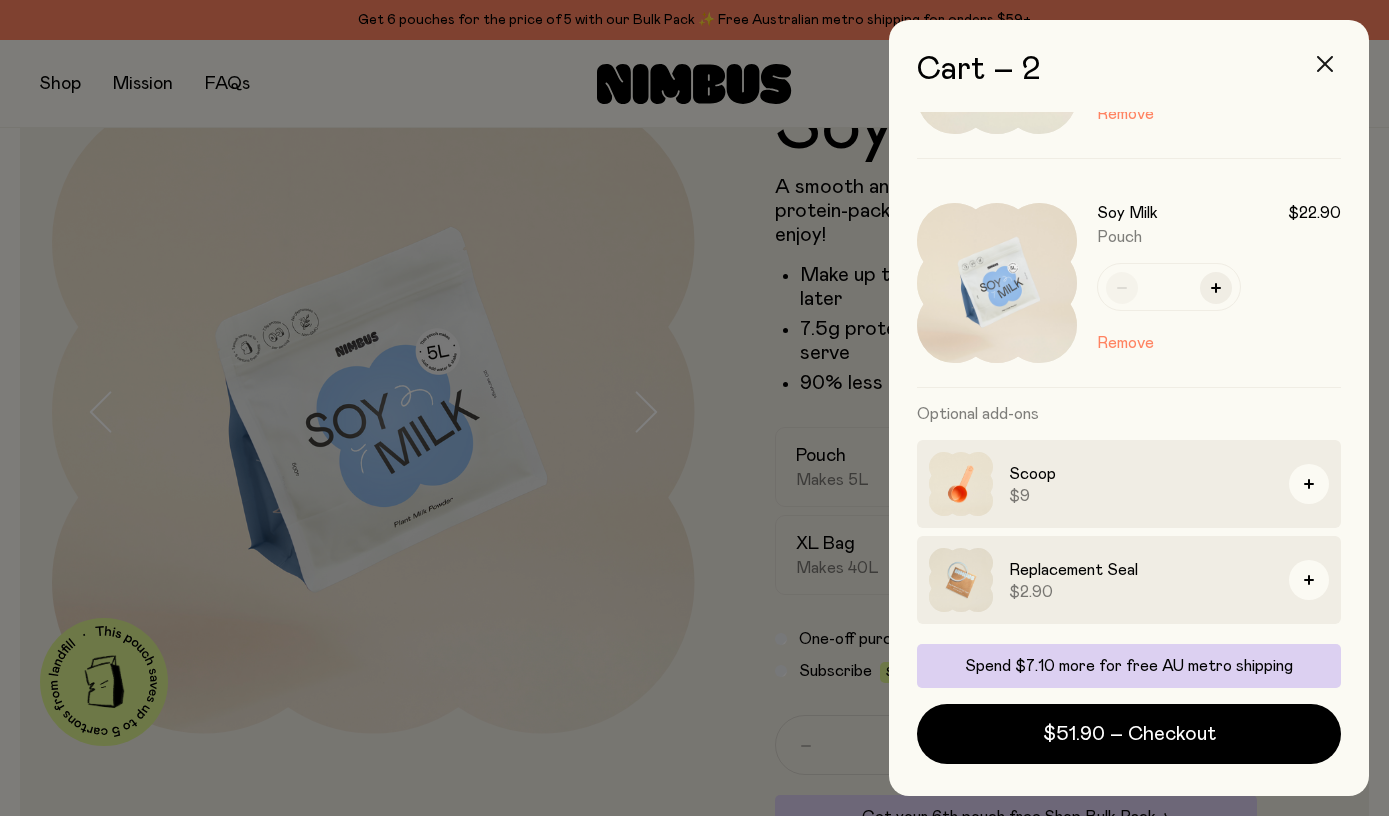 click 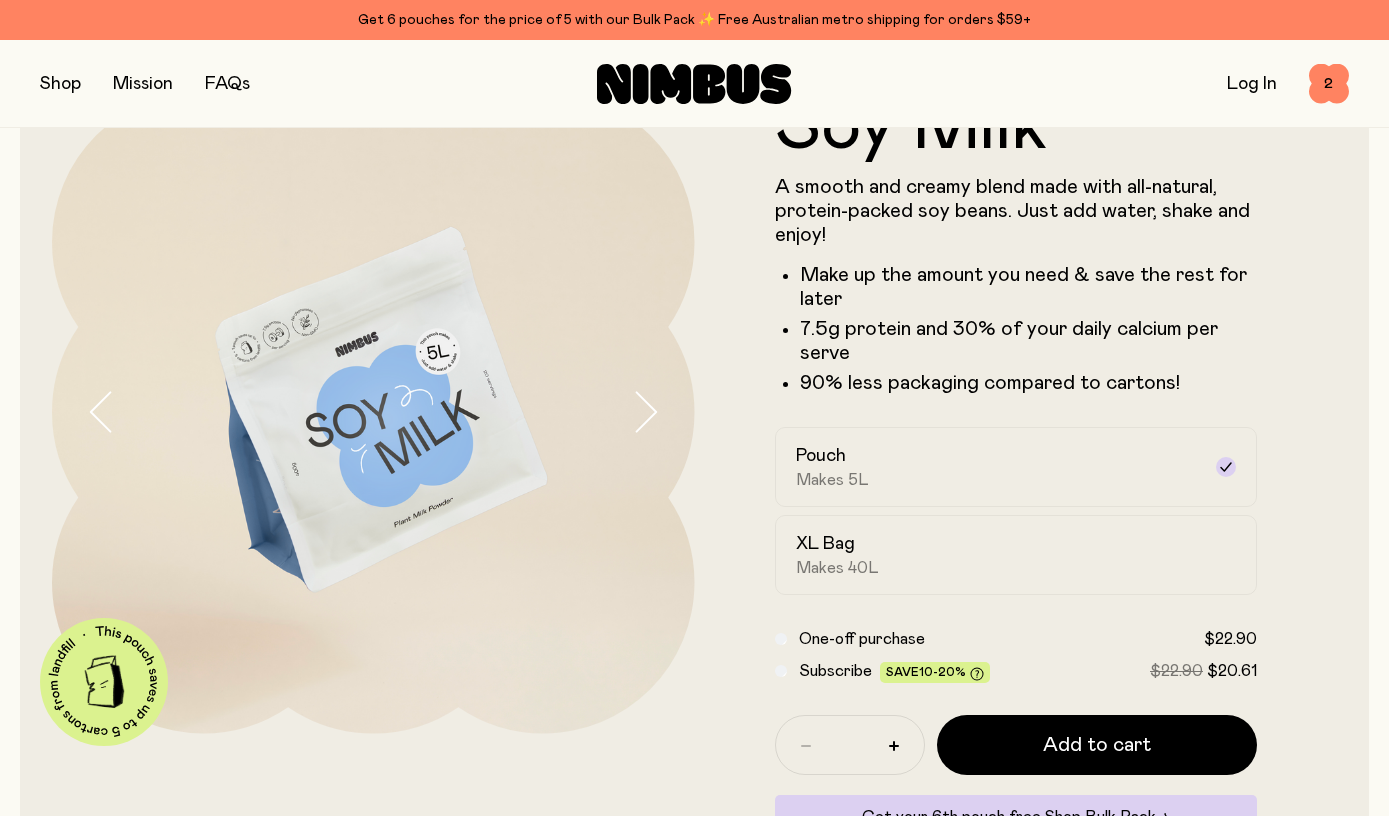 click at bounding box center (60, 84) 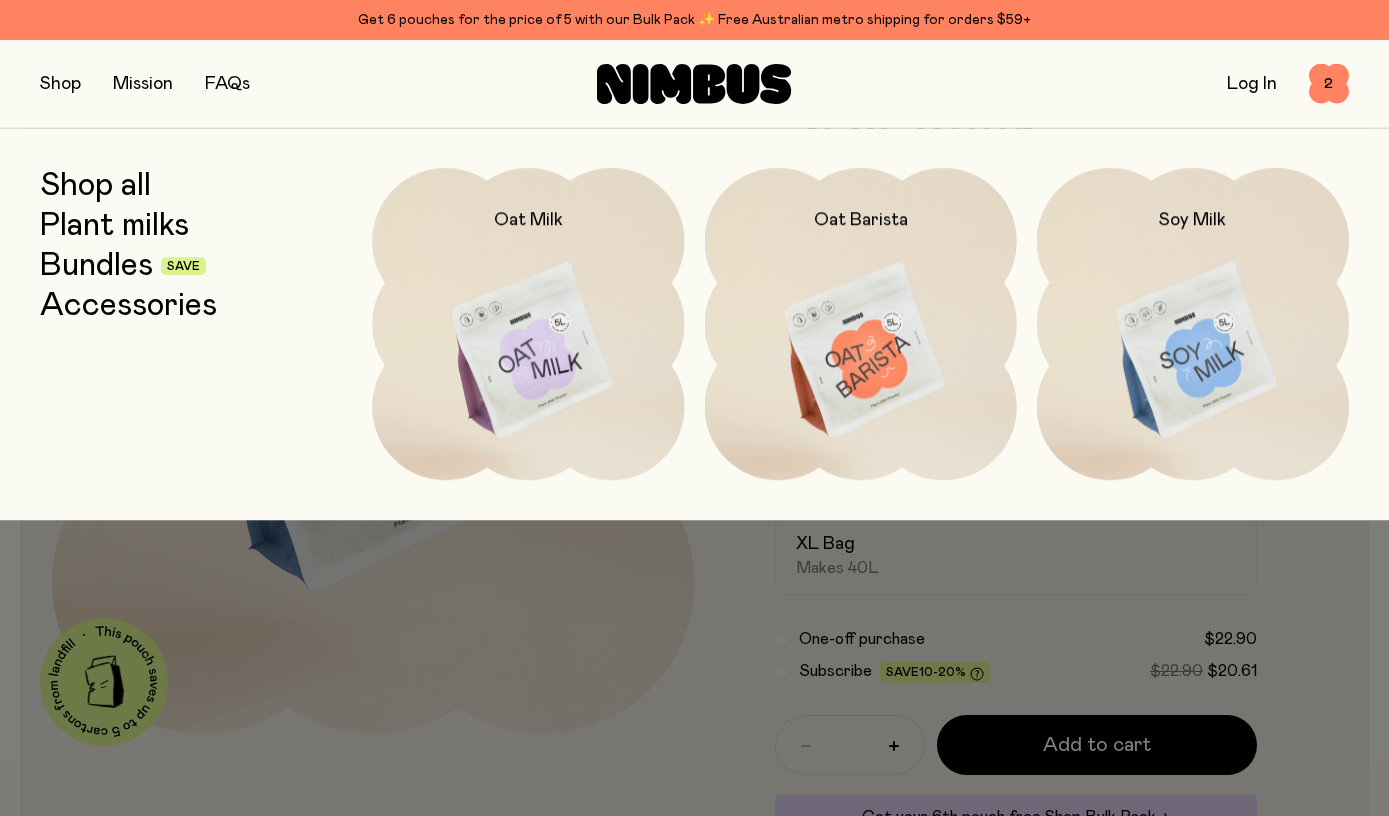 click at bounding box center (1193, 351) 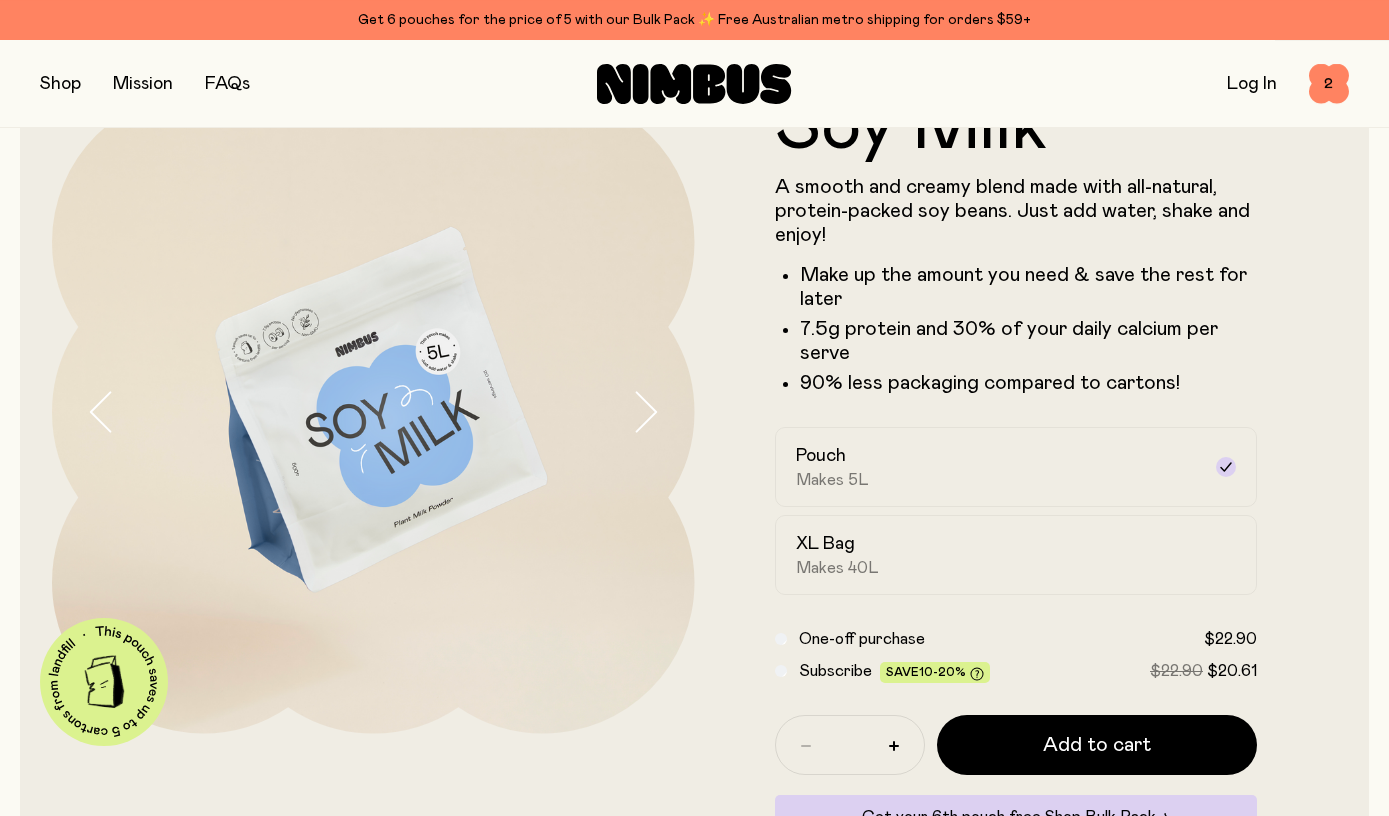 scroll, scrollTop: 59, scrollLeft: 0, axis: vertical 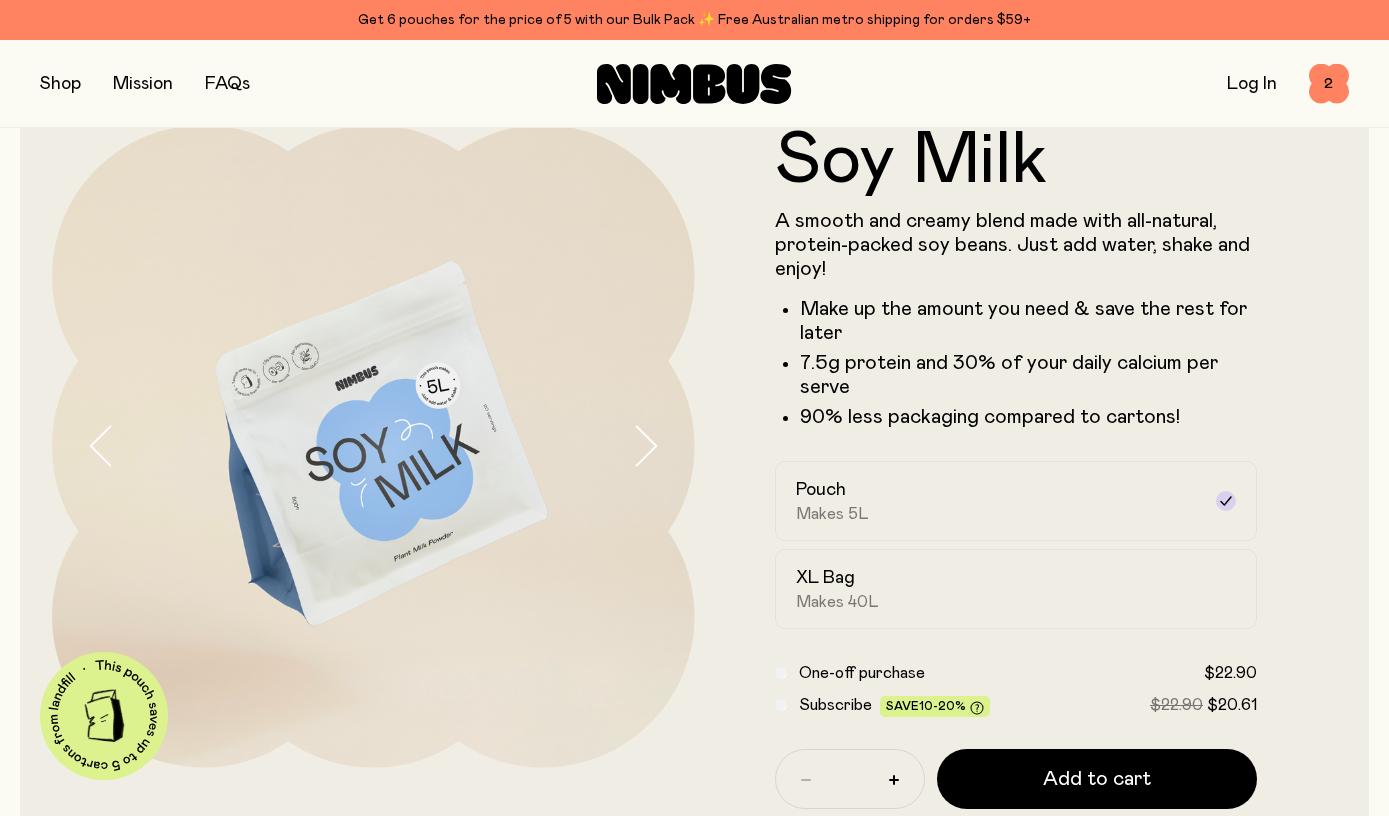 click at bounding box center (60, 84) 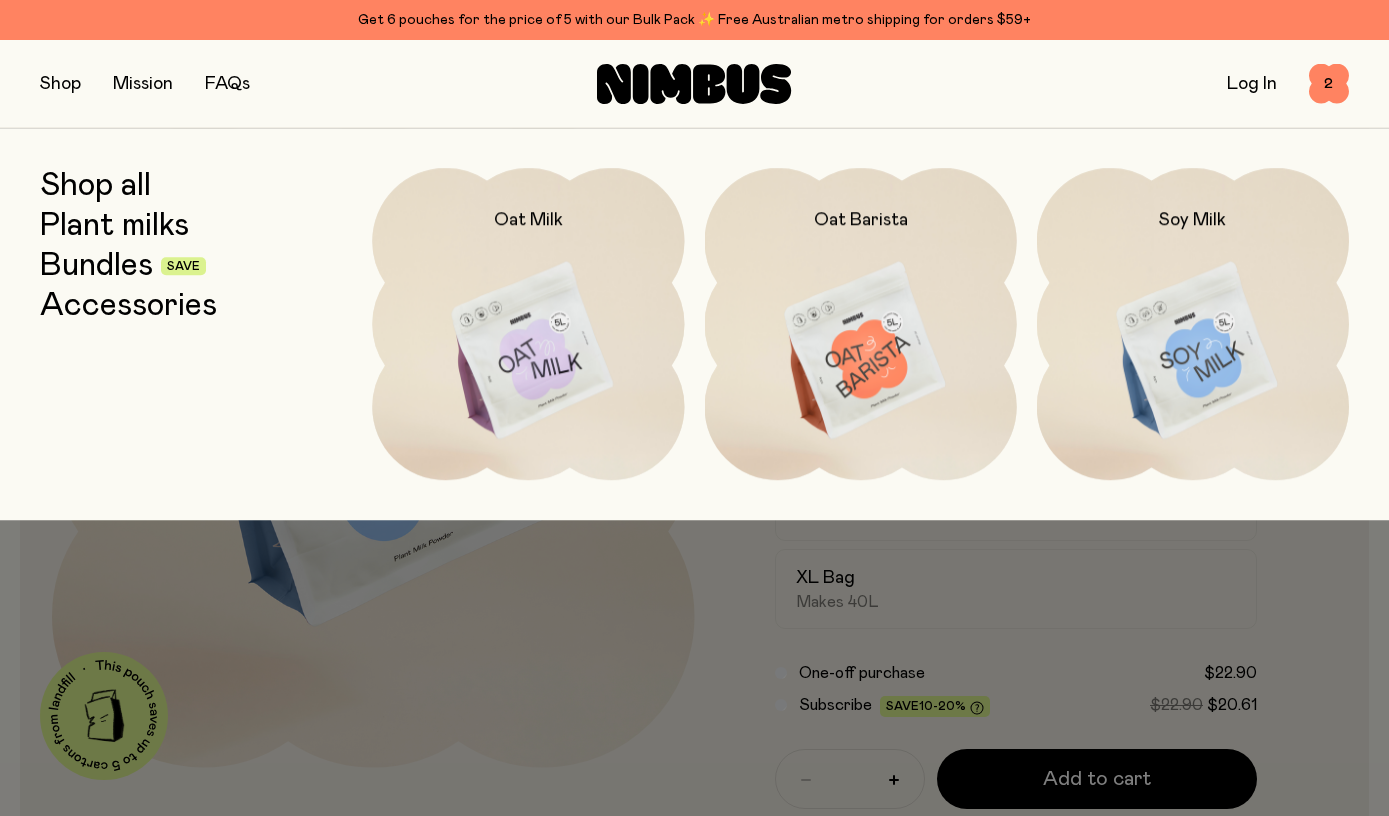 click on "Bundles" at bounding box center (96, 266) 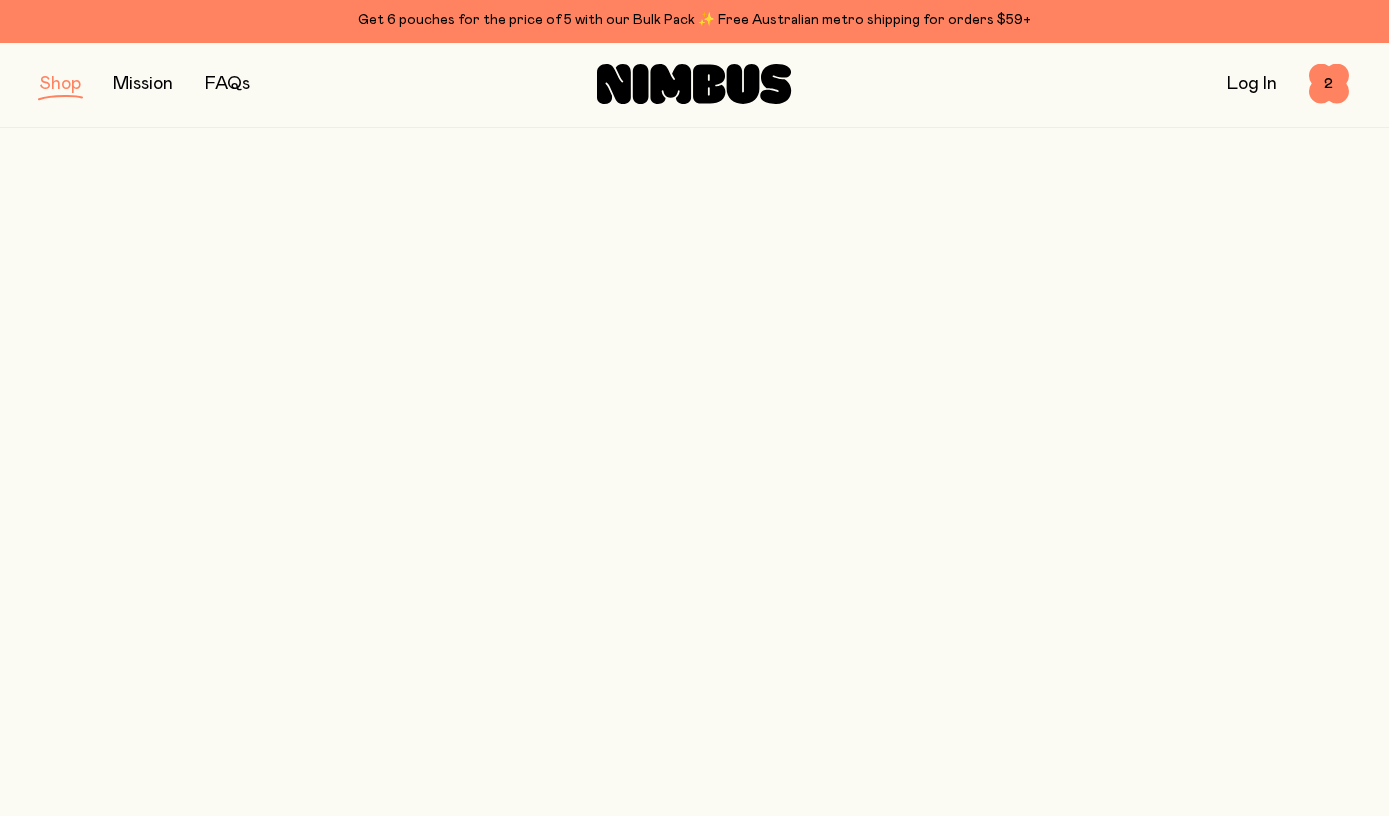 scroll, scrollTop: 0, scrollLeft: 0, axis: both 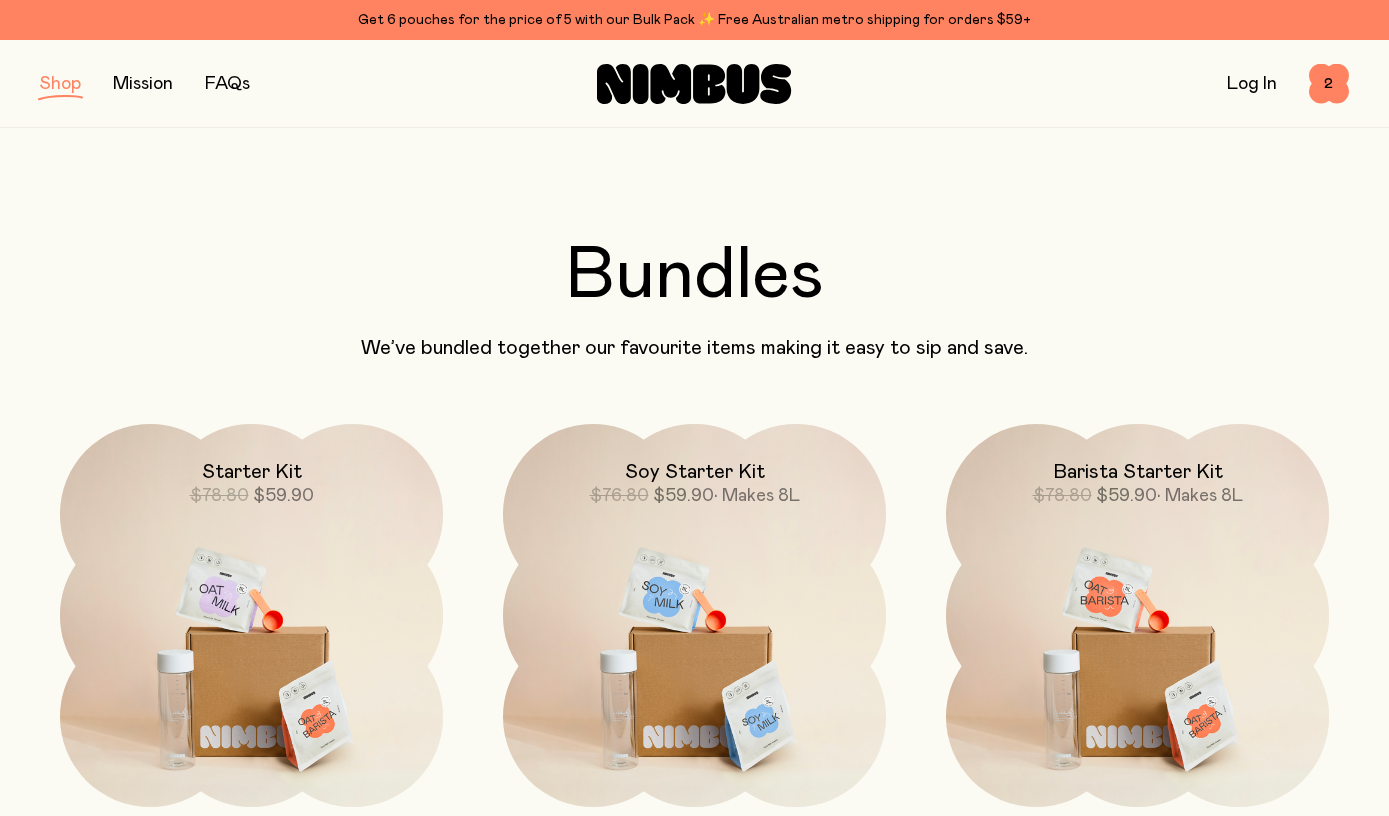 click at bounding box center (694, 649) 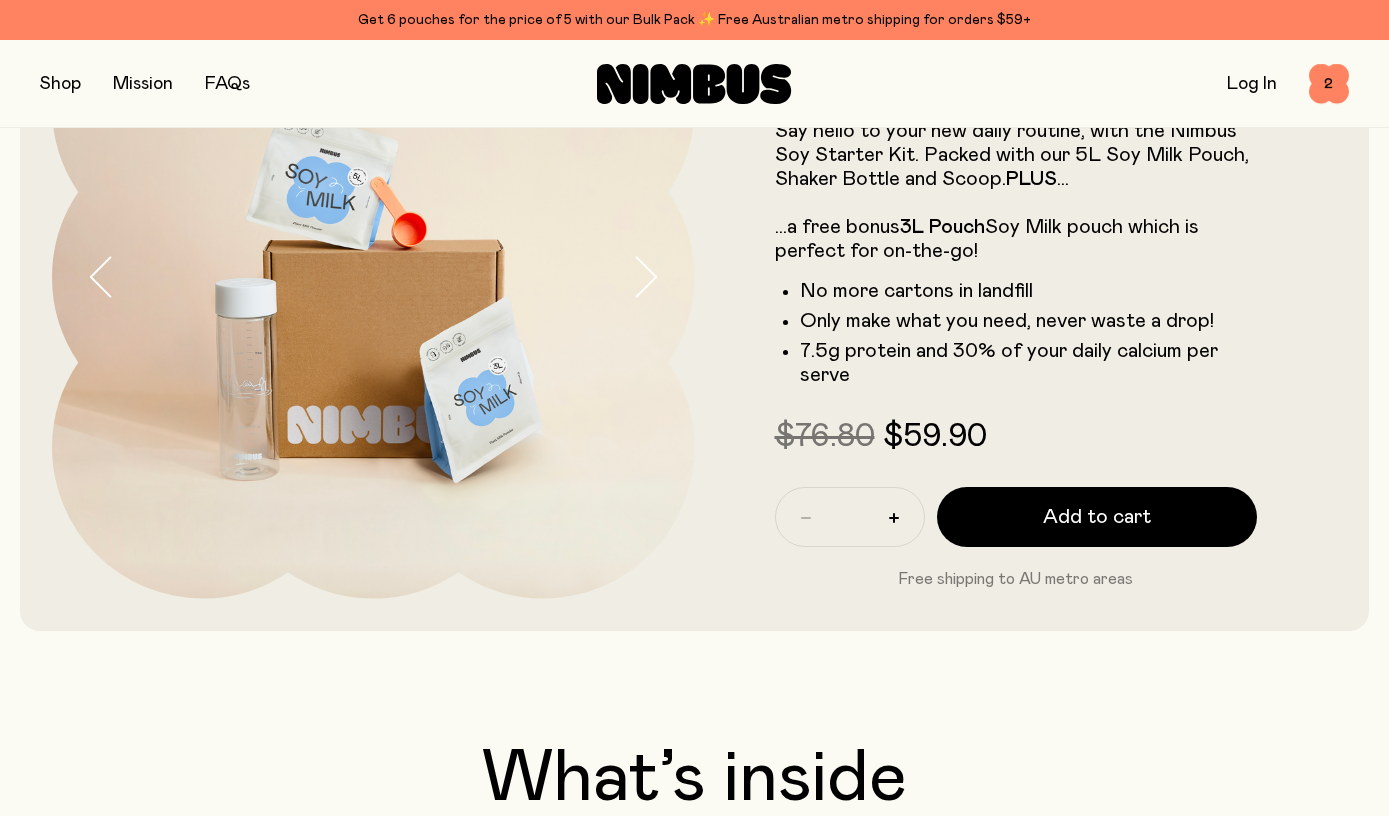 scroll, scrollTop: 214, scrollLeft: 0, axis: vertical 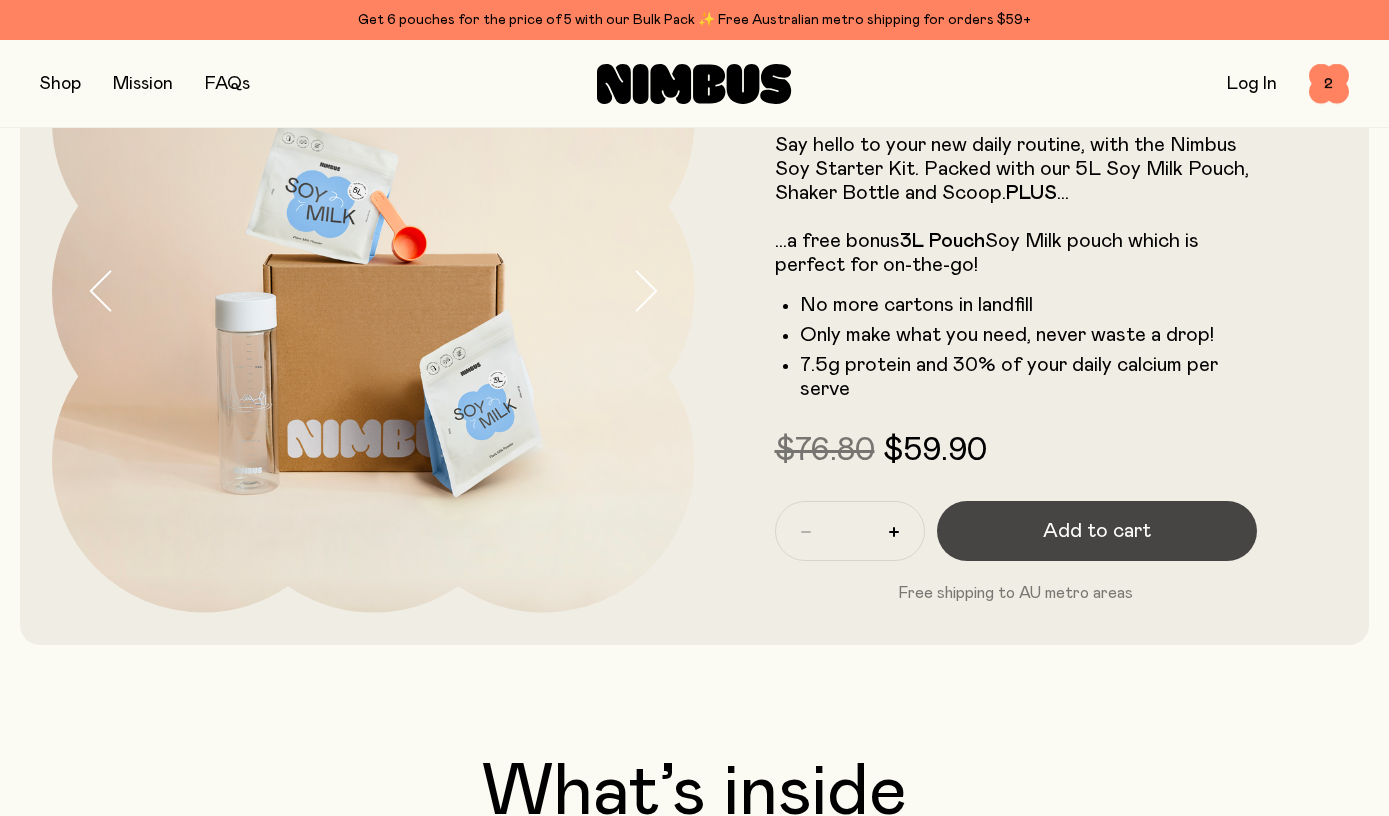 click on "Add to cart" at bounding box center [1097, 531] 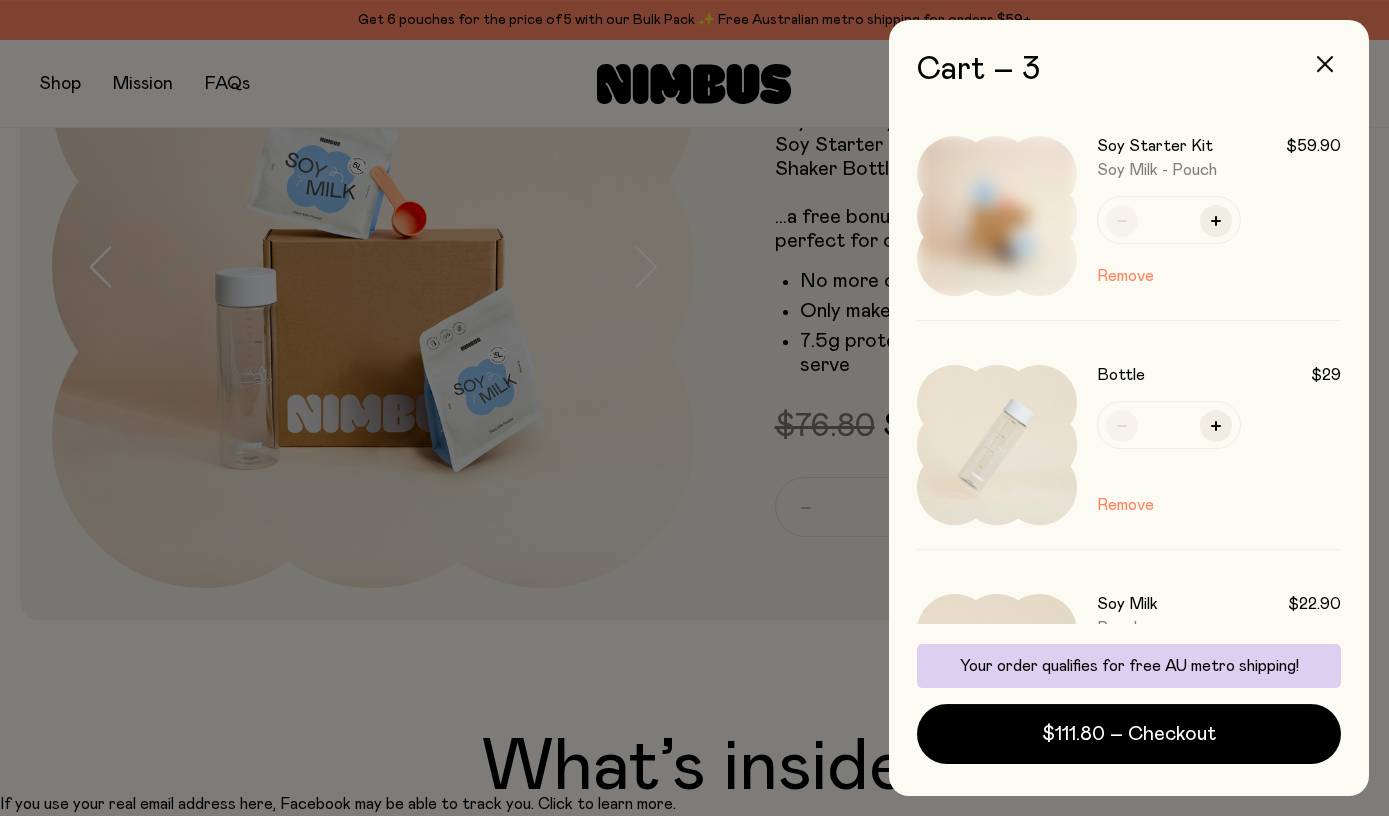 scroll, scrollTop: 0, scrollLeft: 0, axis: both 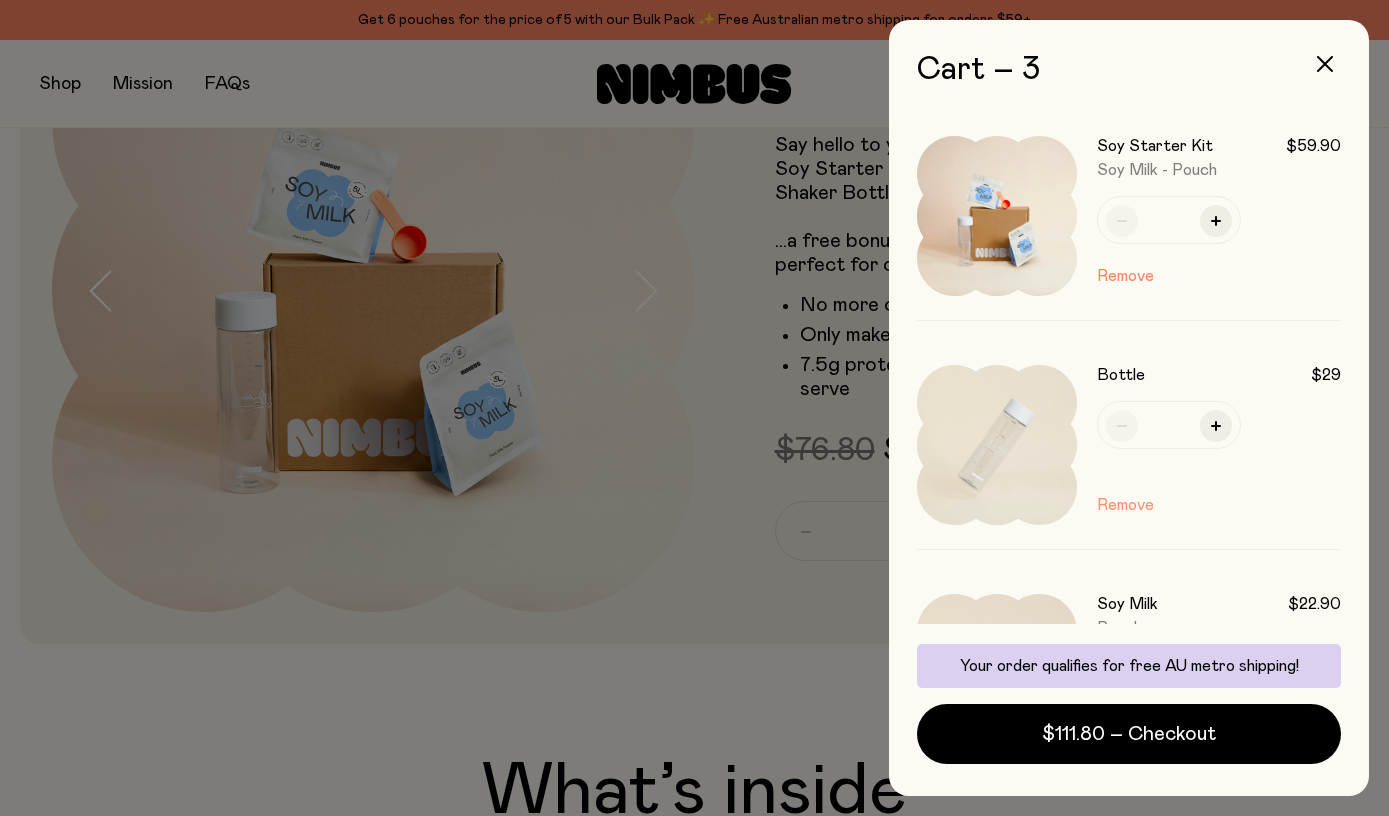 click on "Remove" at bounding box center (1125, 505) 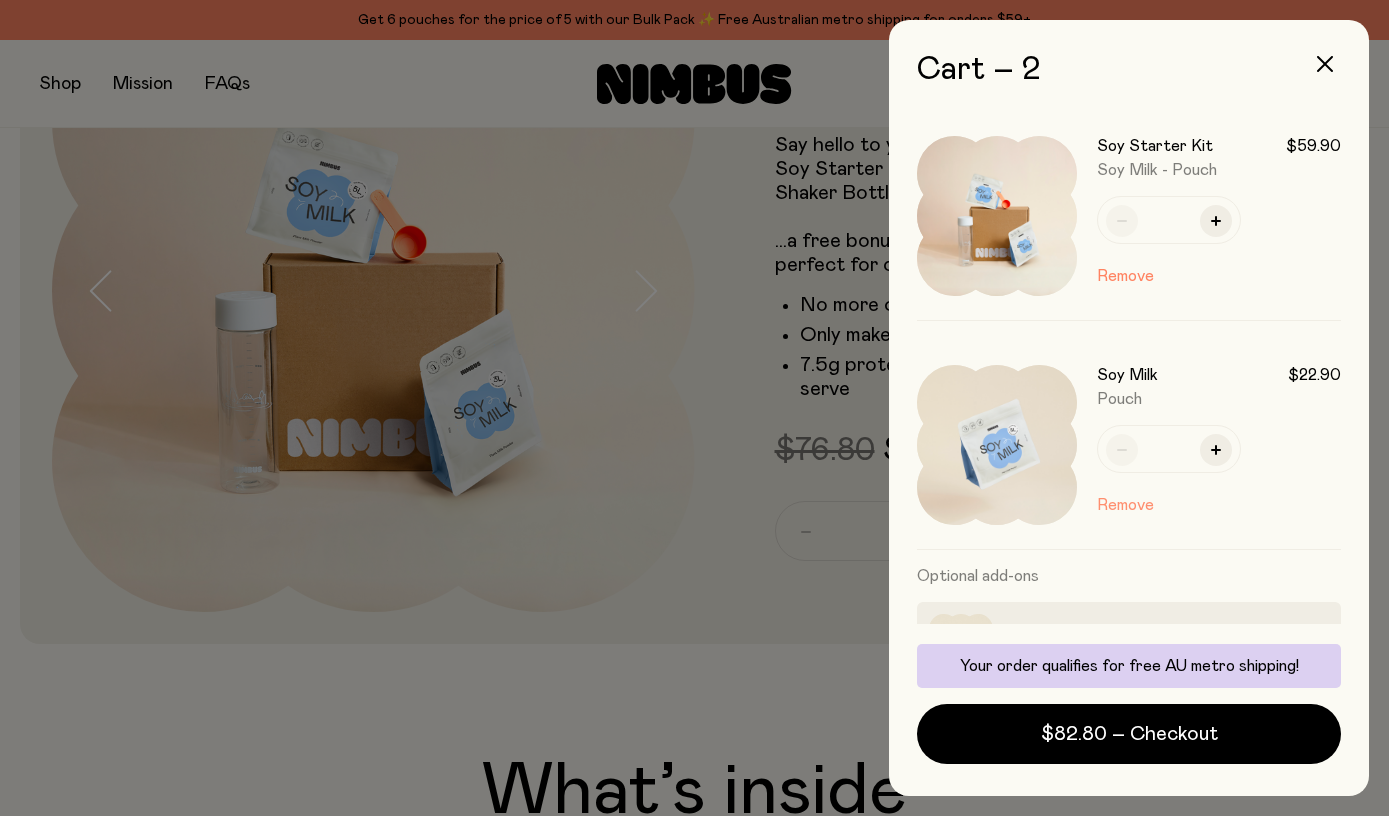 click on "Remove" at bounding box center [1125, 505] 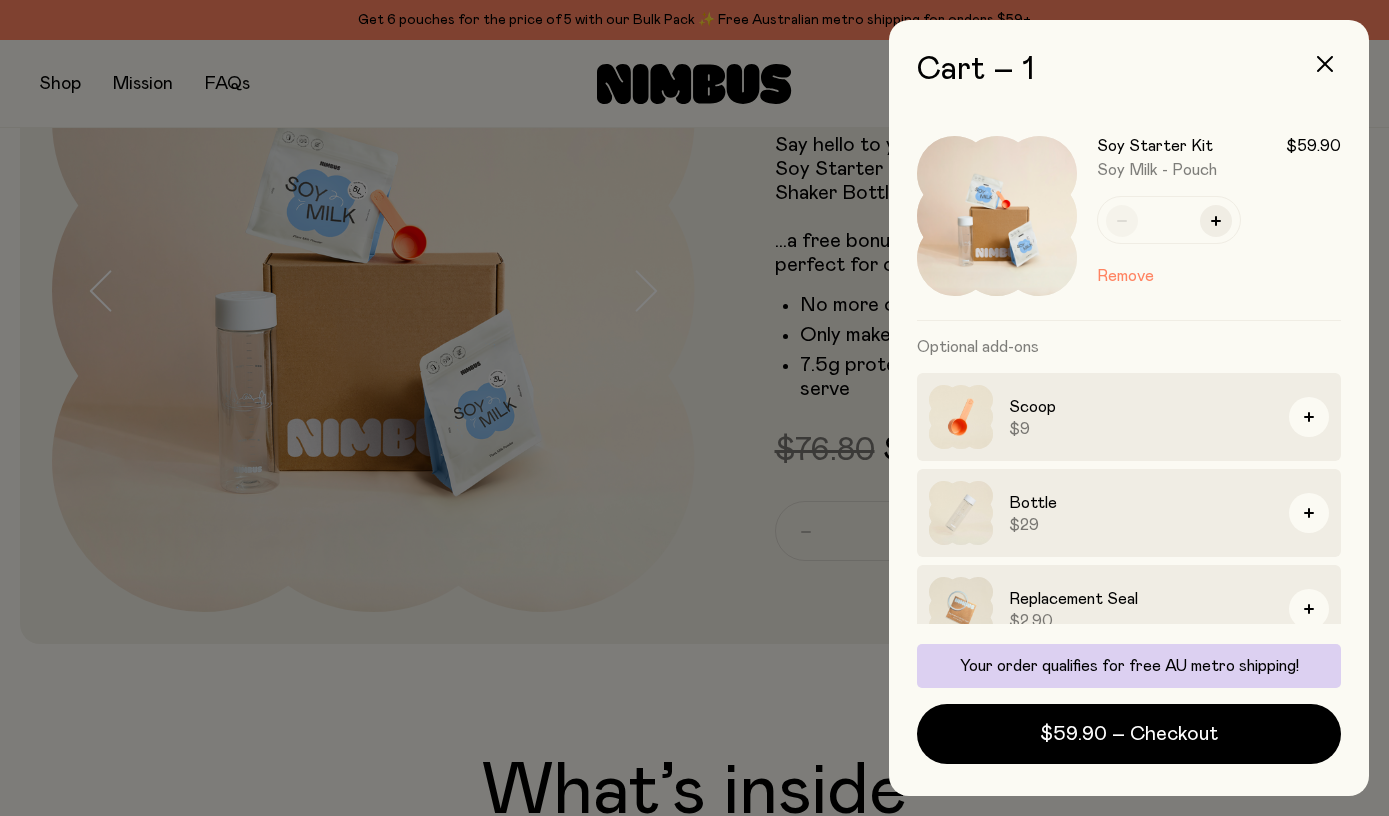 scroll, scrollTop: 30, scrollLeft: 0, axis: vertical 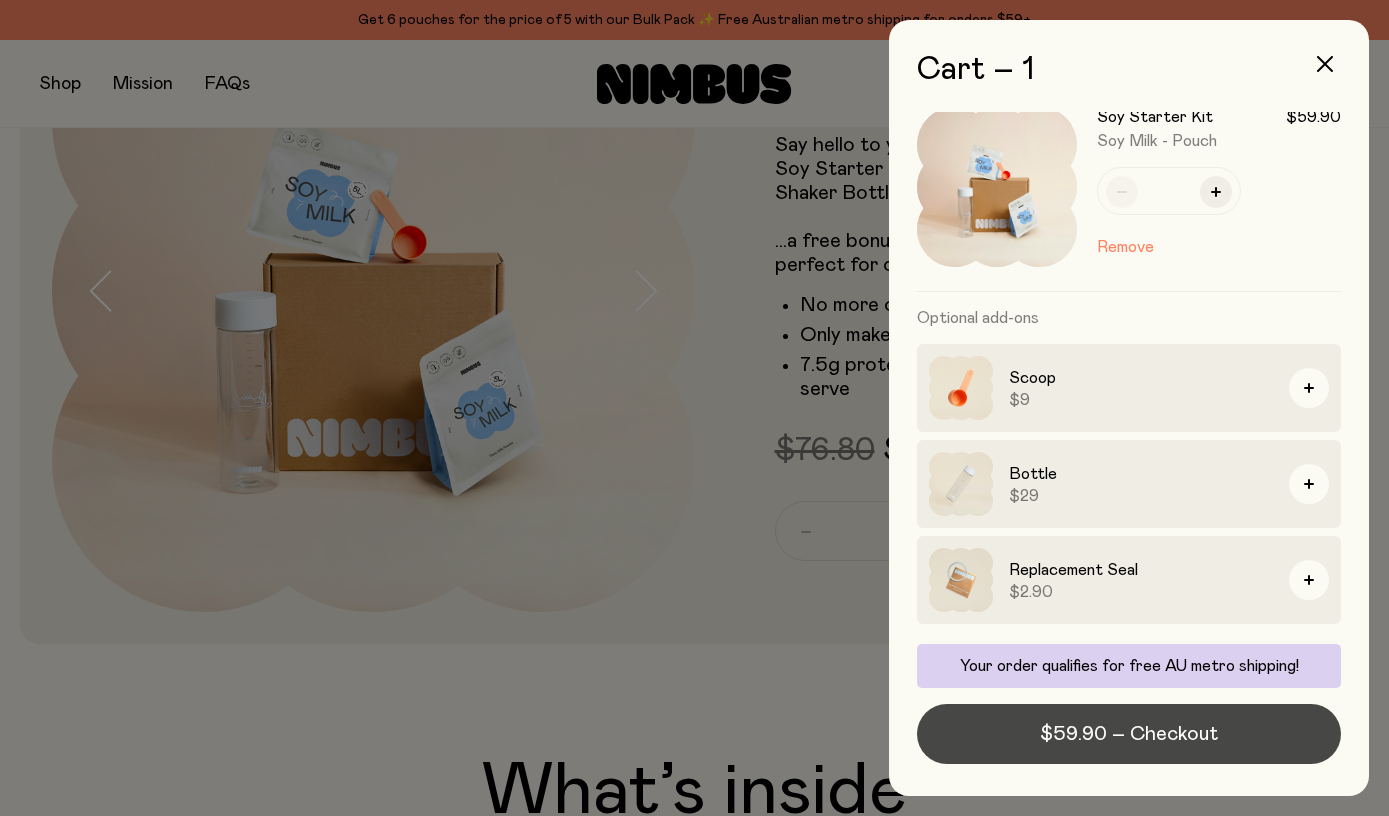 click on "$59.90 – Checkout" at bounding box center (1129, 734) 